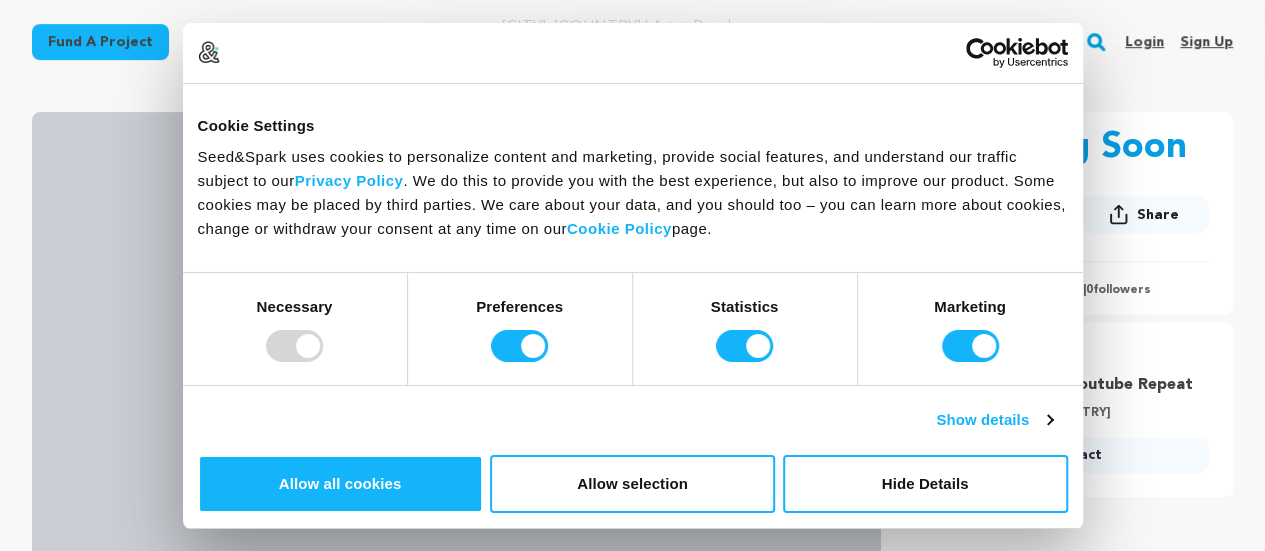 scroll, scrollTop: 300, scrollLeft: 0, axis: vertical 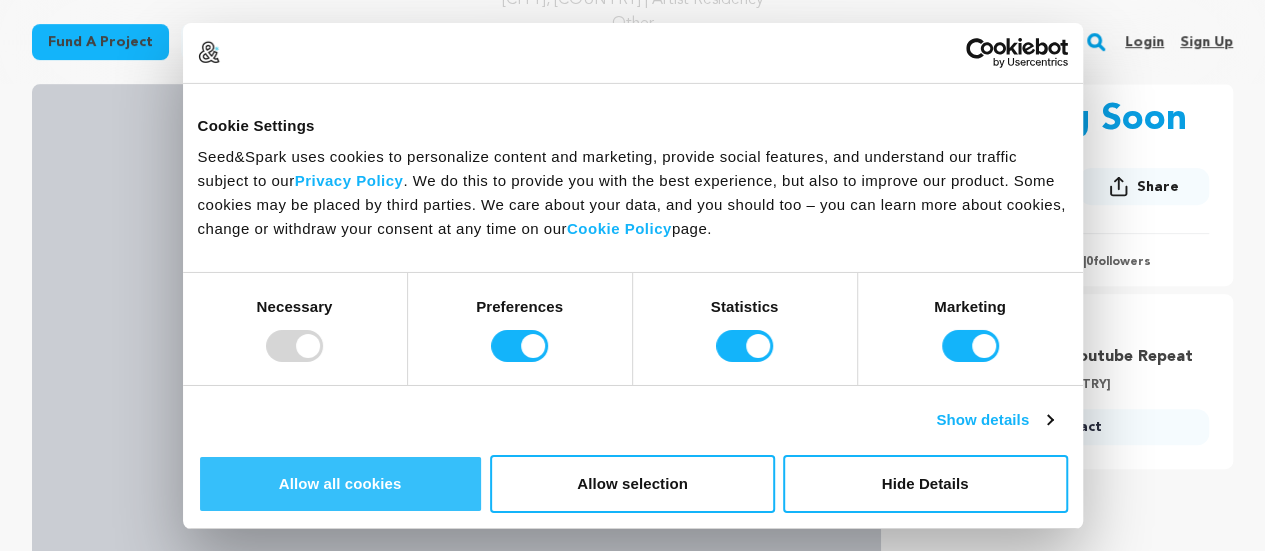 click on "Allow all cookies" at bounding box center (340, 484) 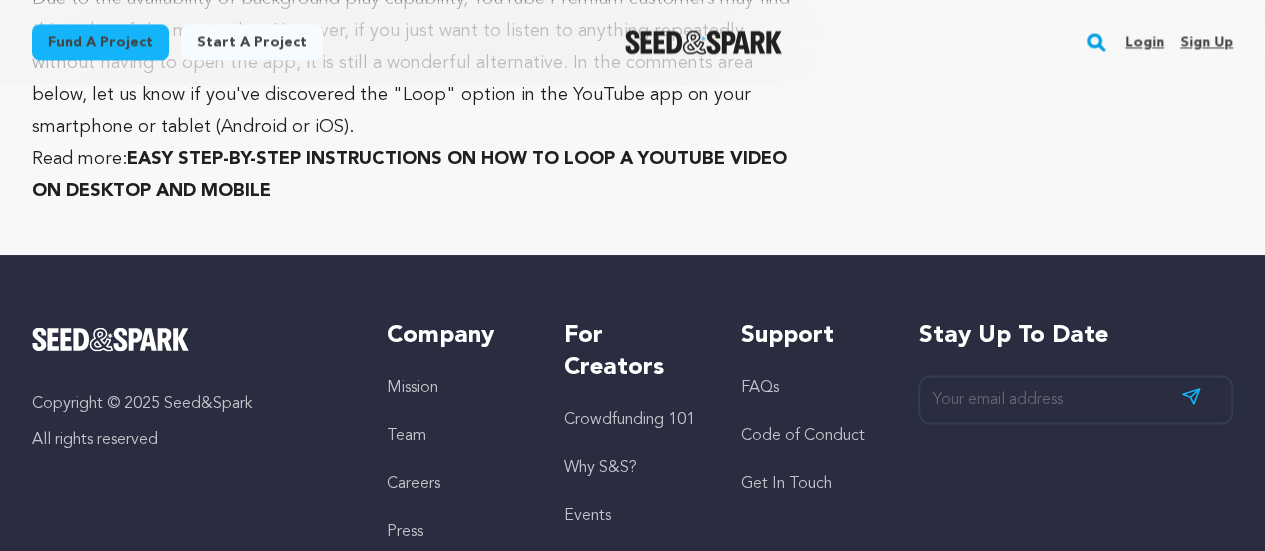 scroll, scrollTop: 1478, scrollLeft: 0, axis: vertical 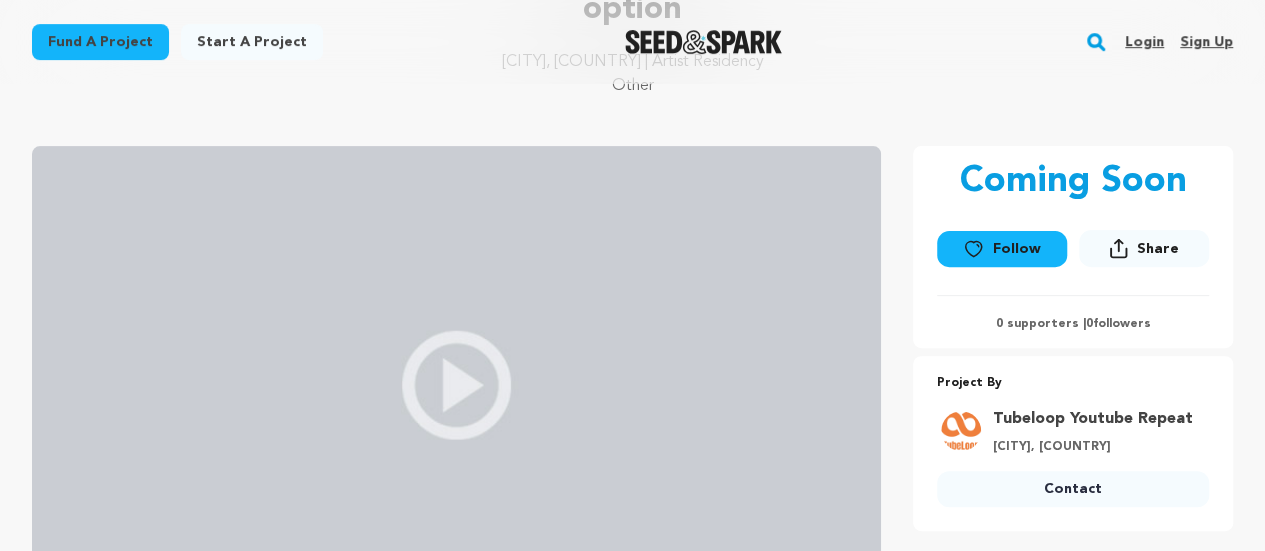 click on "Sign up" at bounding box center (1206, 42) 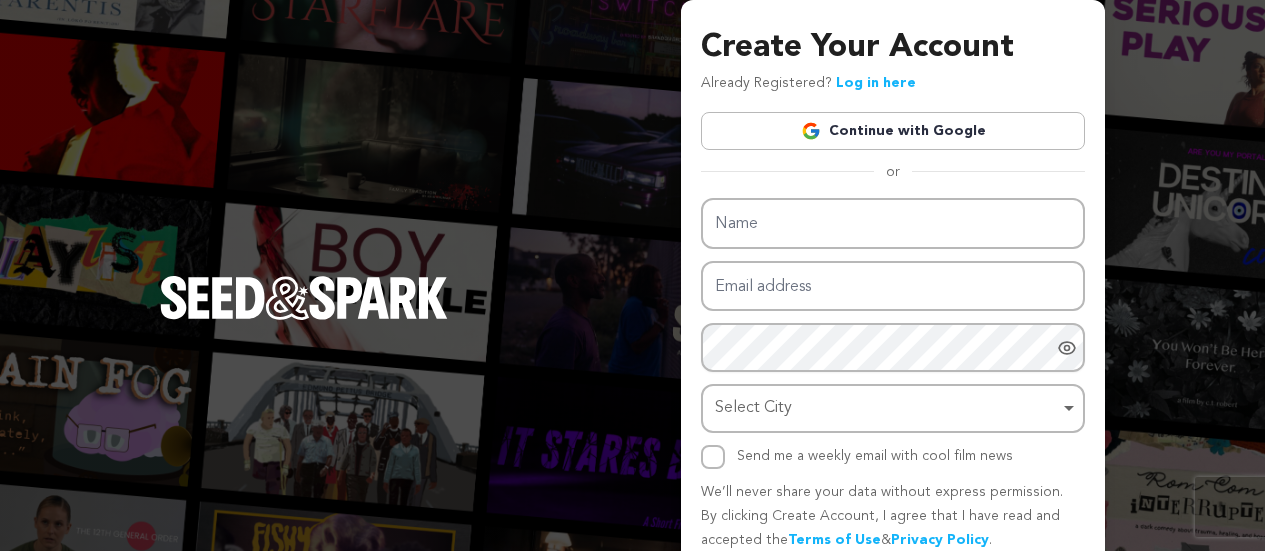 scroll, scrollTop: 0, scrollLeft: 0, axis: both 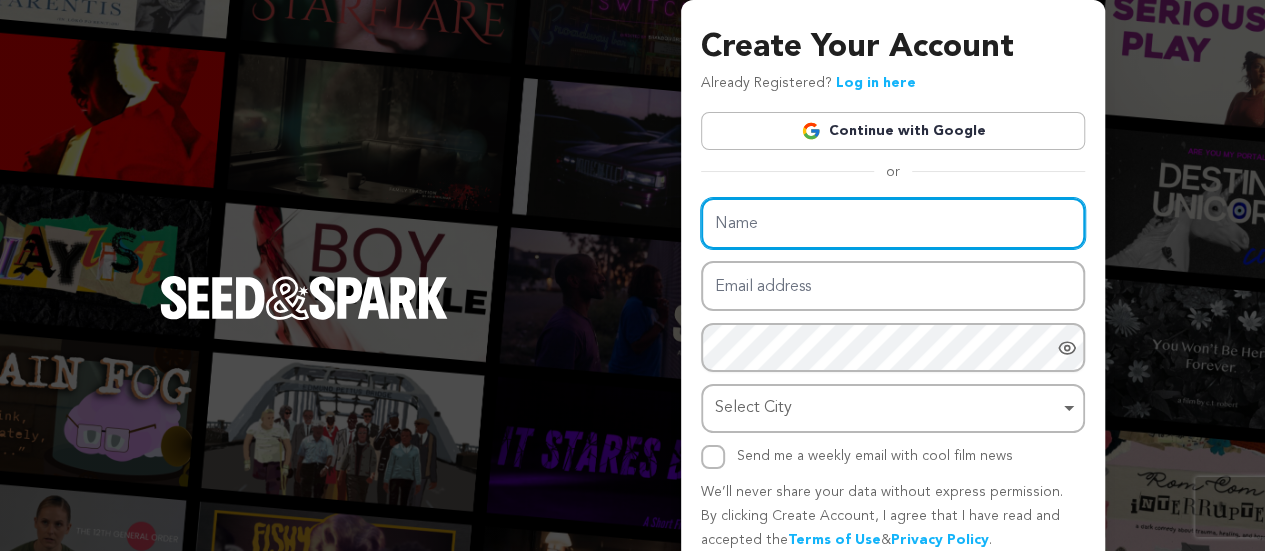 click on "Name" at bounding box center (893, 223) 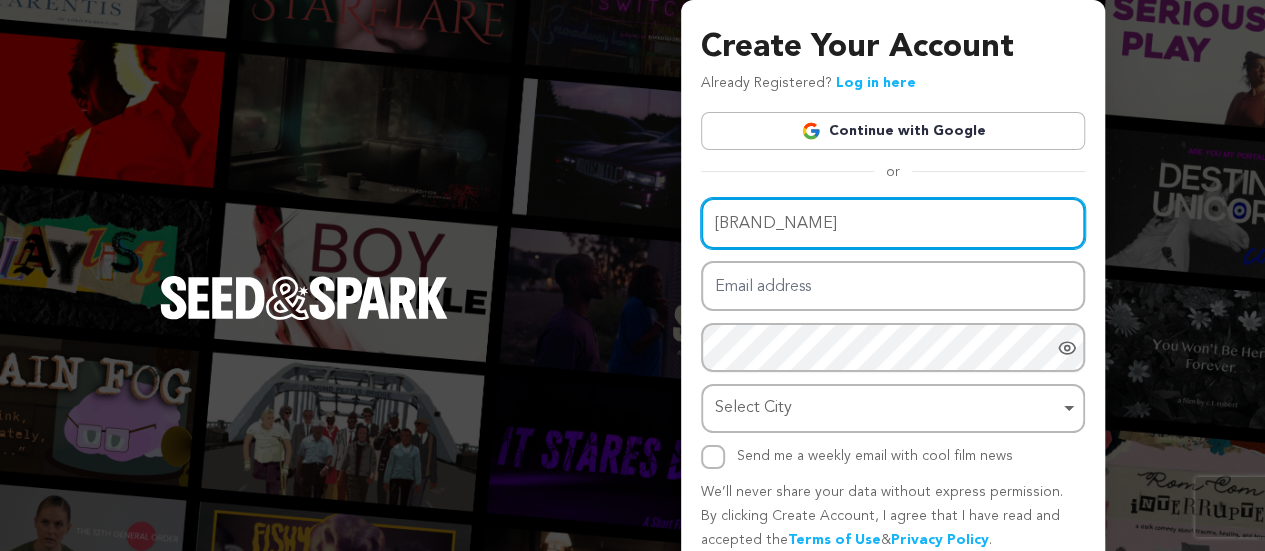 type on "denverbroncosuglychristmassweaters" 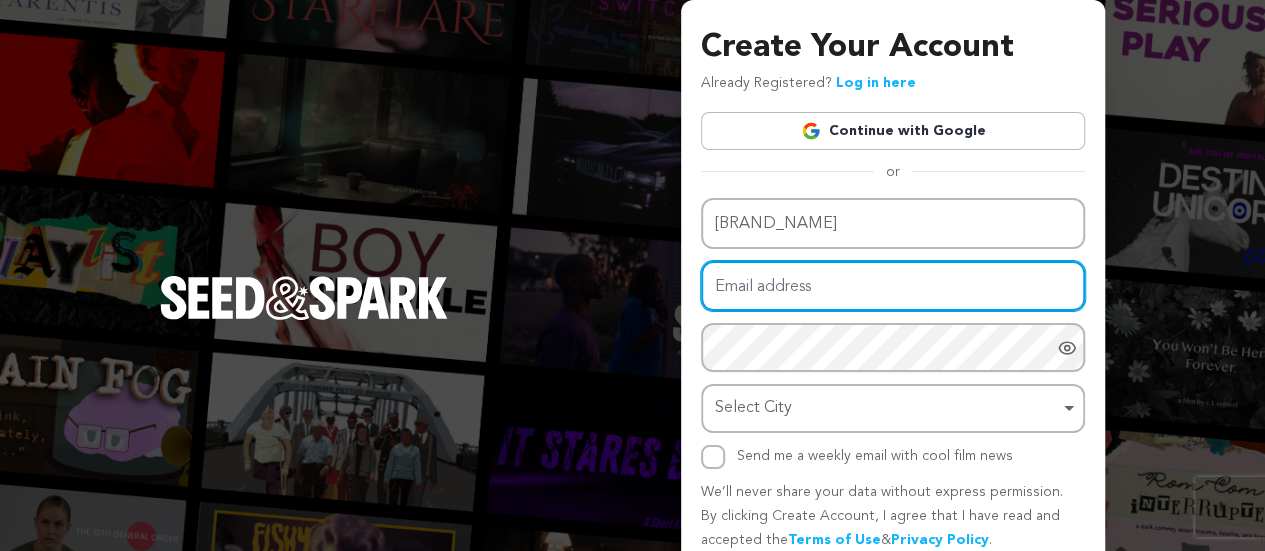 click on "Email address" at bounding box center (893, 286) 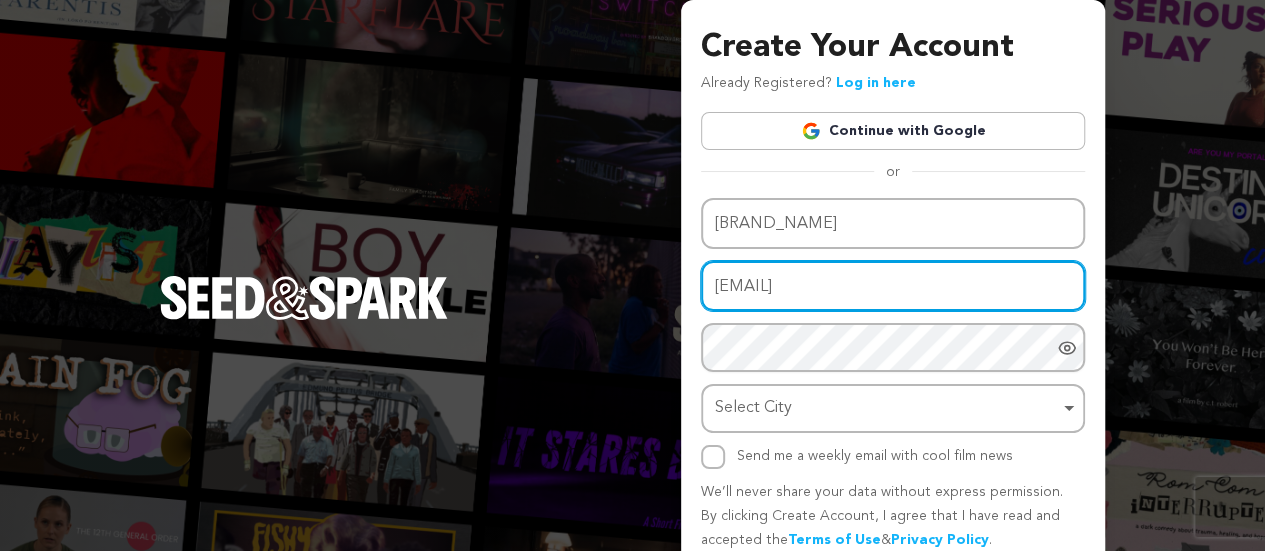 type on "[EMAIL]" 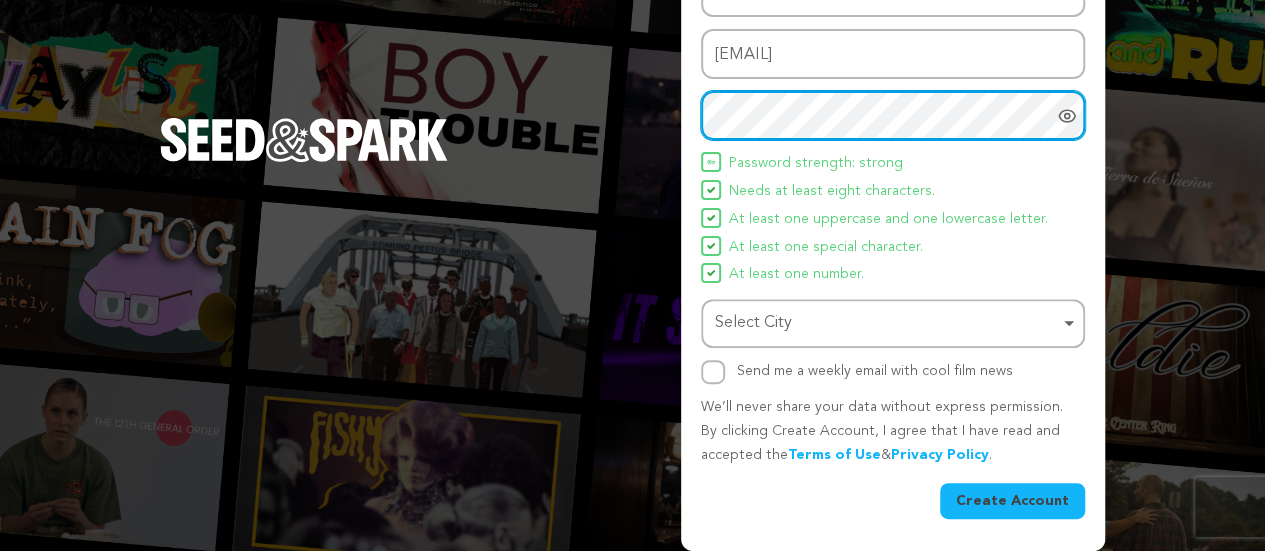 scroll, scrollTop: 232, scrollLeft: 0, axis: vertical 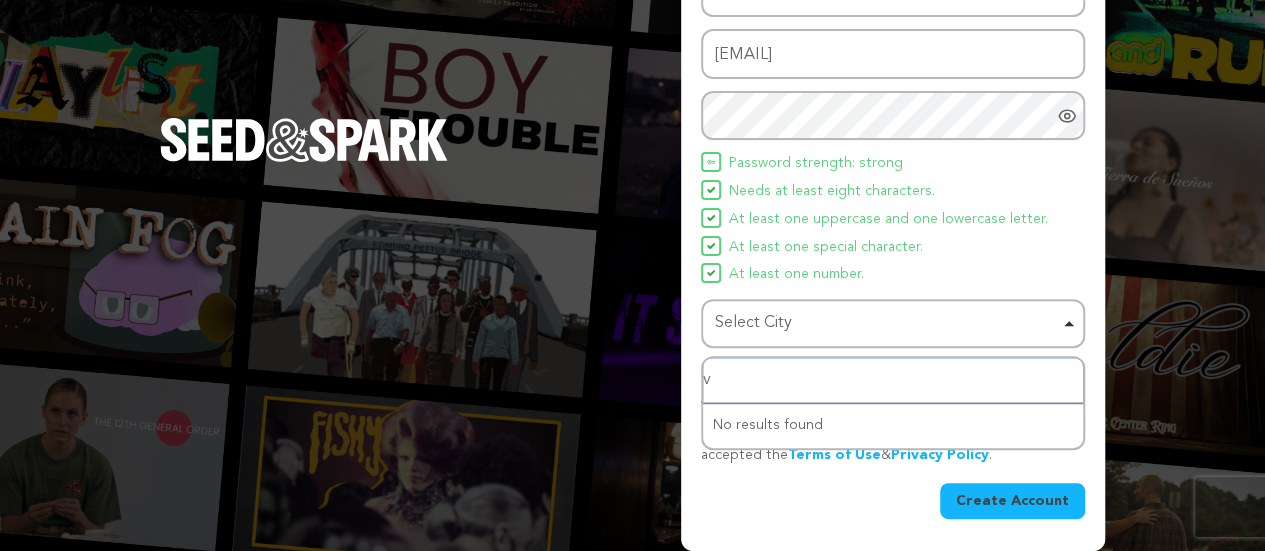 type on "vu" 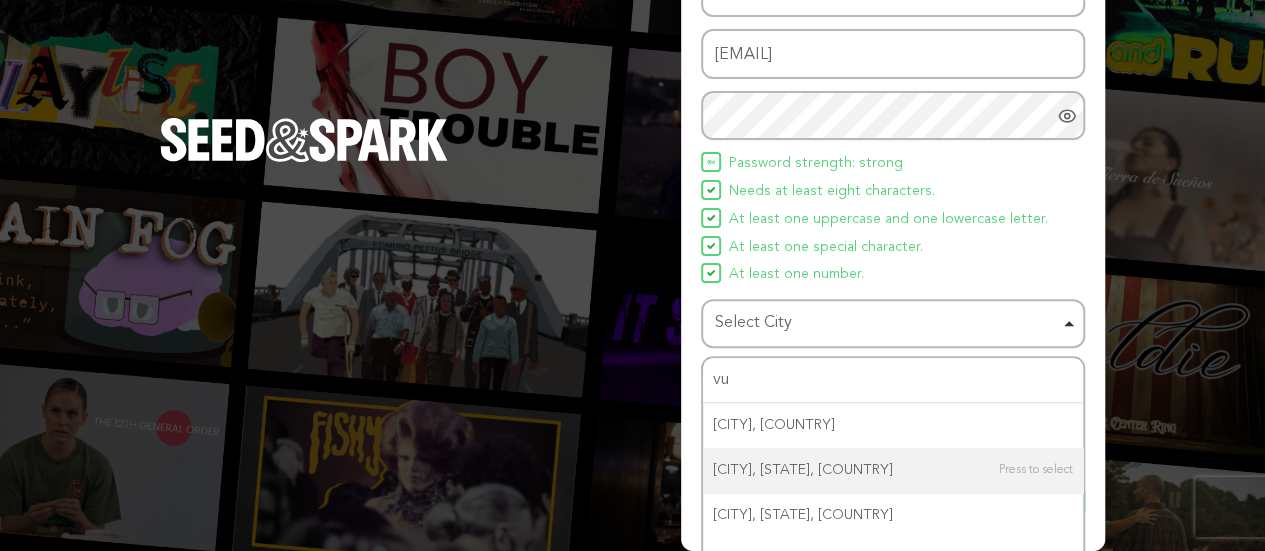 type 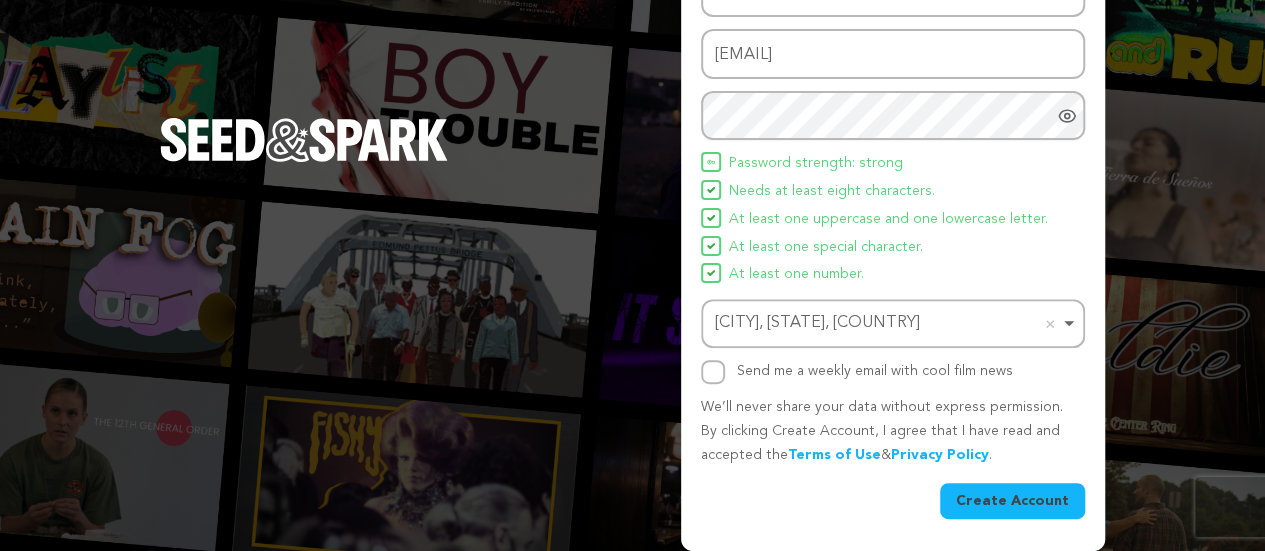 click on "Create Account" at bounding box center (1012, 501) 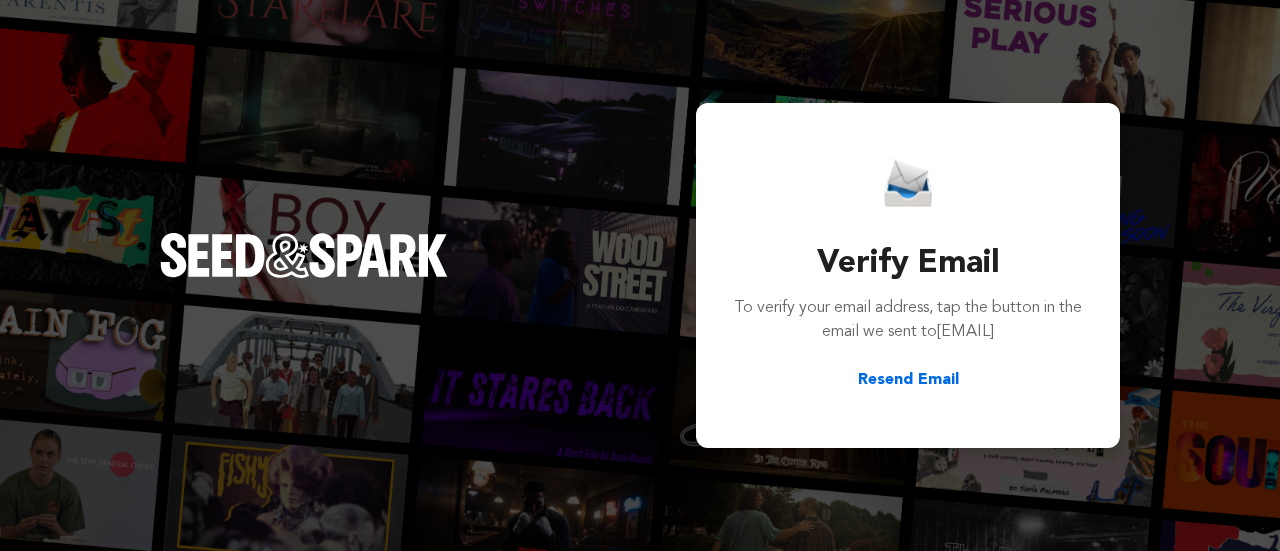 scroll, scrollTop: 0, scrollLeft: 0, axis: both 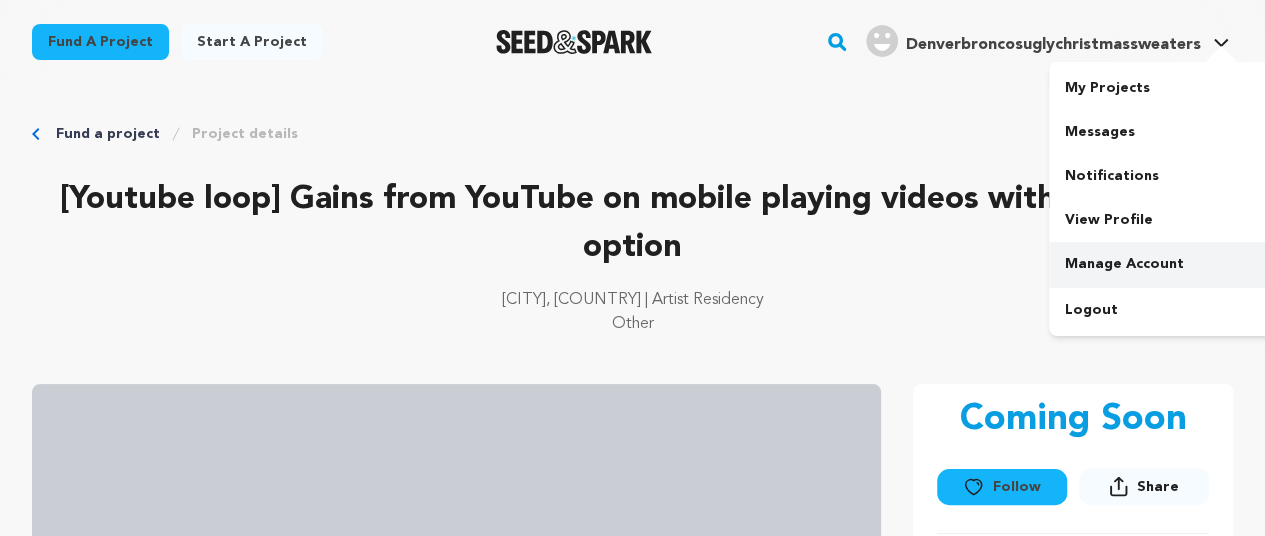 click on "Manage Account" at bounding box center (1161, 264) 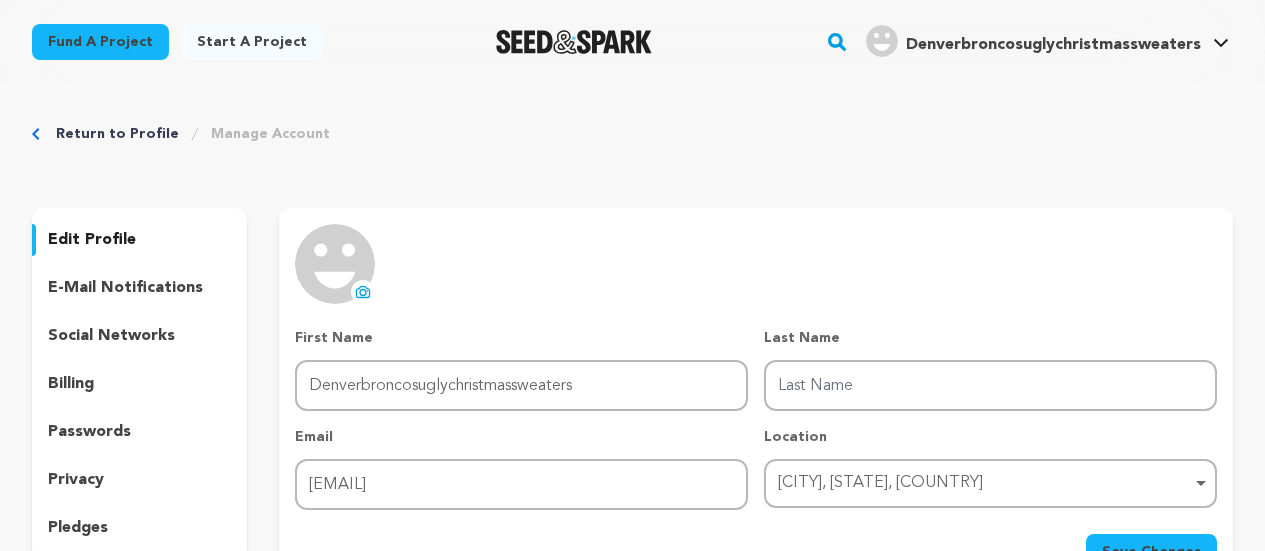 scroll, scrollTop: 0, scrollLeft: 0, axis: both 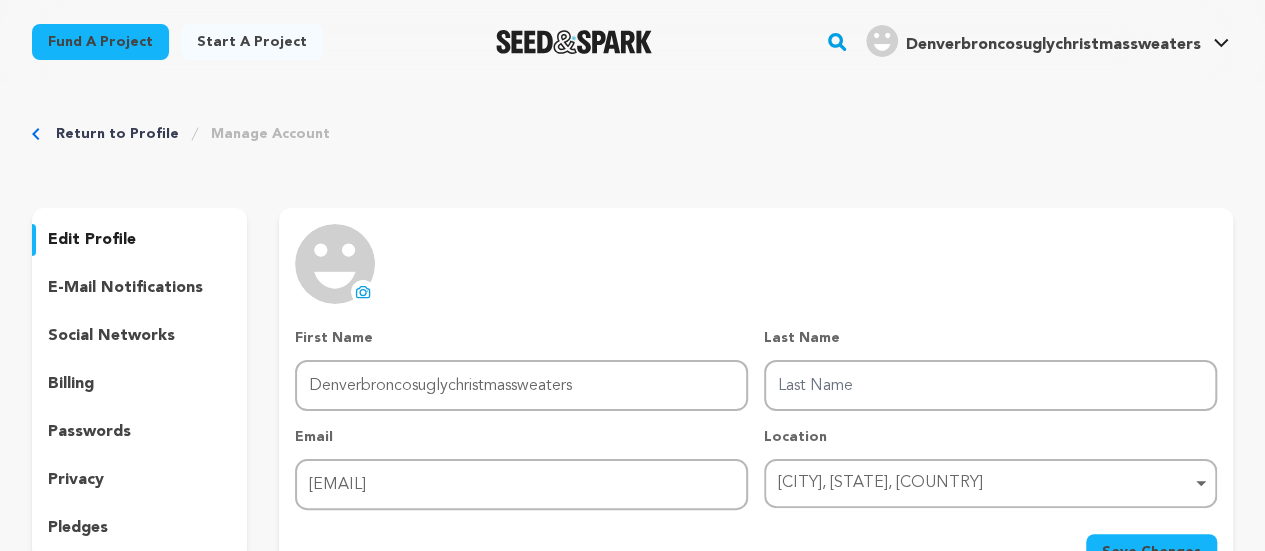 click 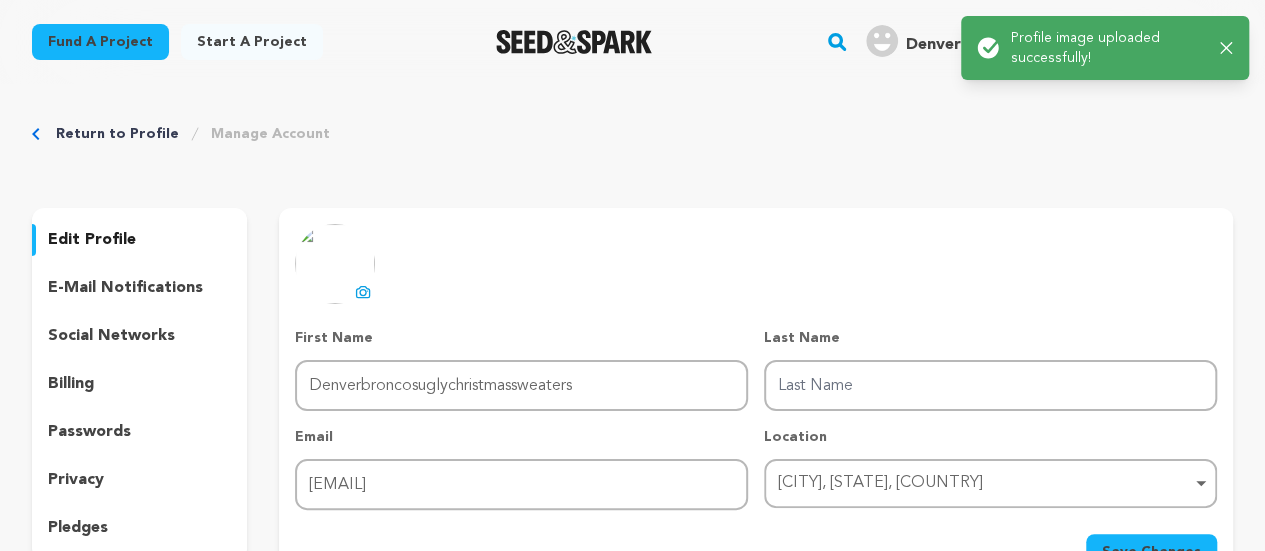 scroll, scrollTop: 100, scrollLeft: 0, axis: vertical 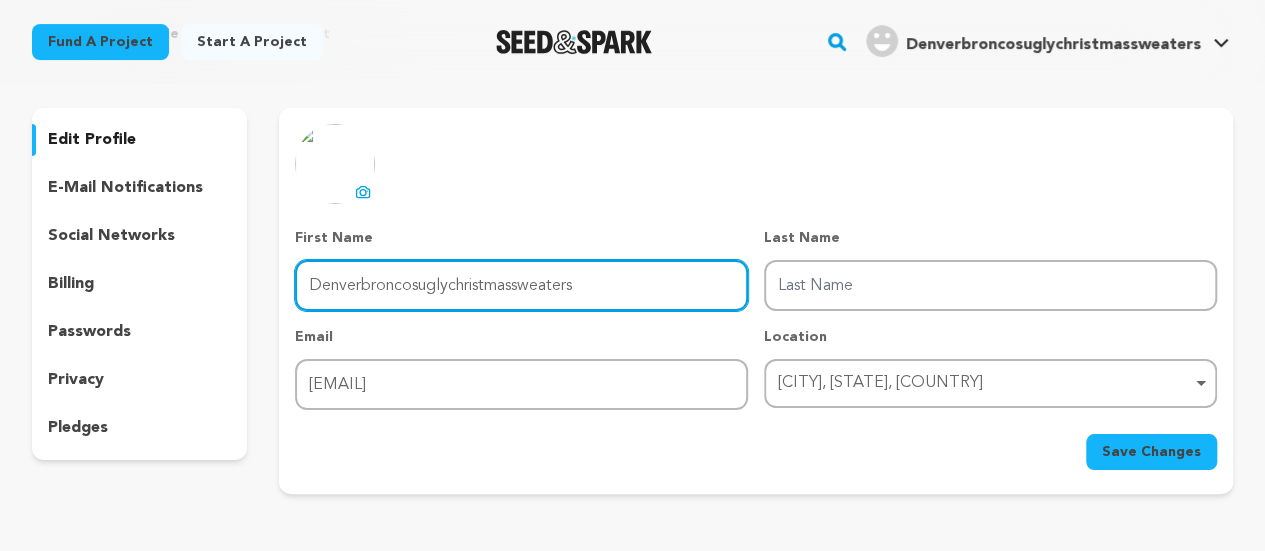 click on "Denverbroncosuglychristmassweaters" at bounding box center [521, 285] 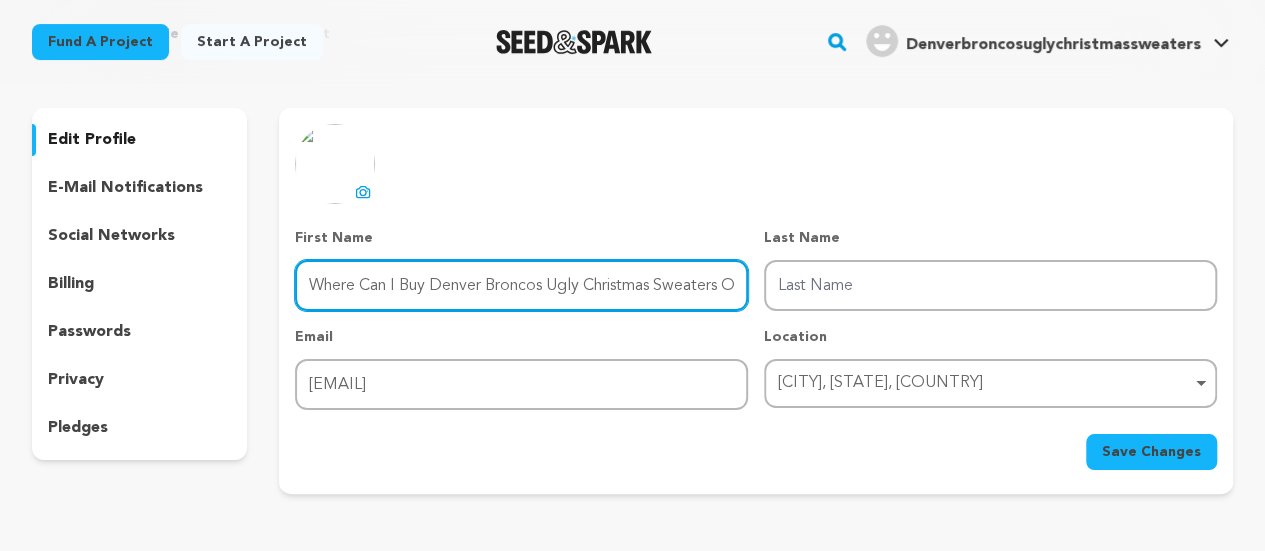 scroll, scrollTop: 0, scrollLeft: 51, axis: horizontal 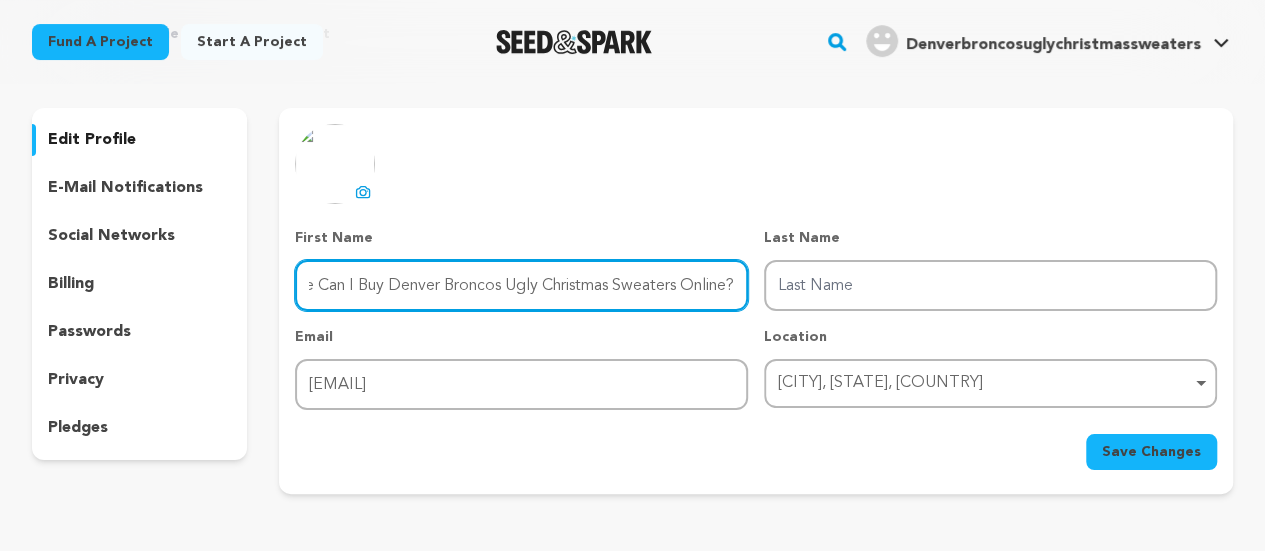 drag, startPoint x: 499, startPoint y: 285, endPoint x: 737, endPoint y: 289, distance: 238.03362 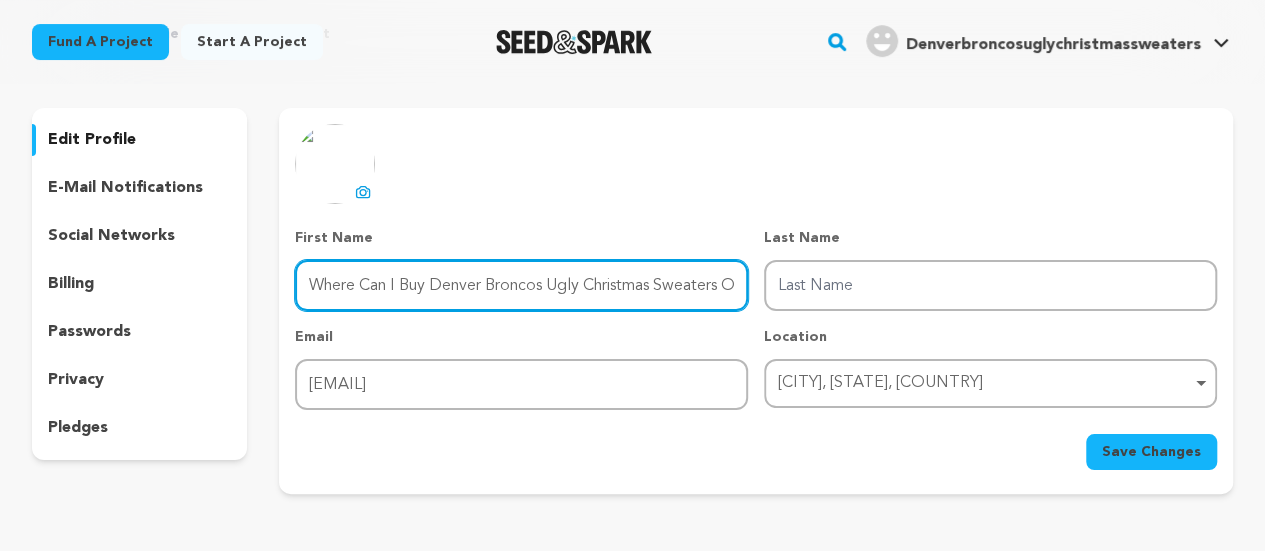 type on "Where Can I Buy Denver Broncos Ugly Christmas Sweaters Online?" 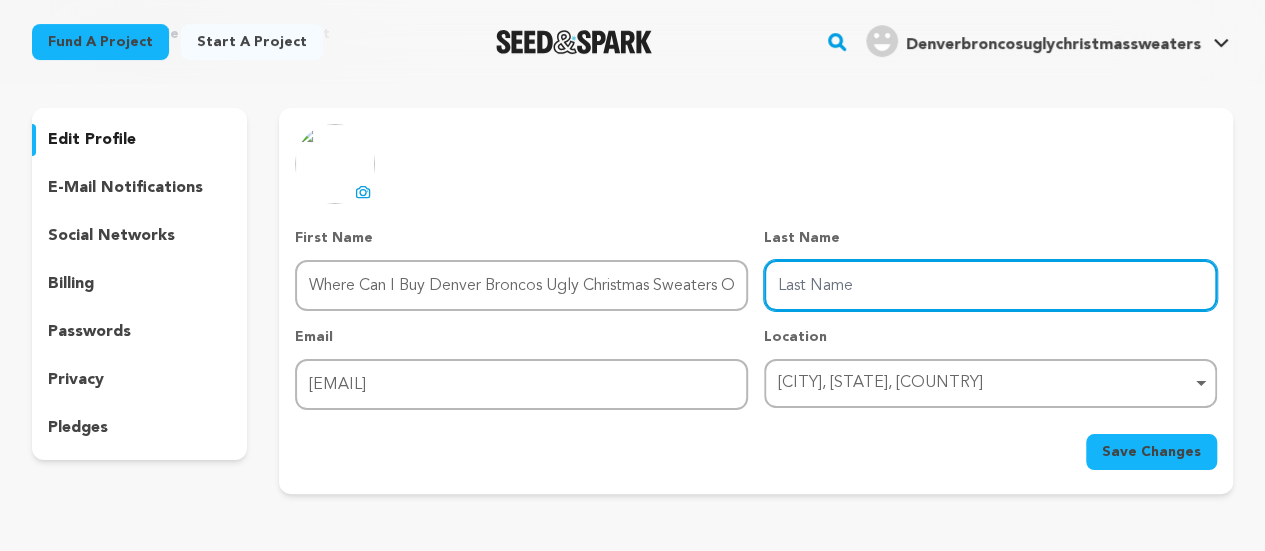 click on "Last Name" at bounding box center [990, 285] 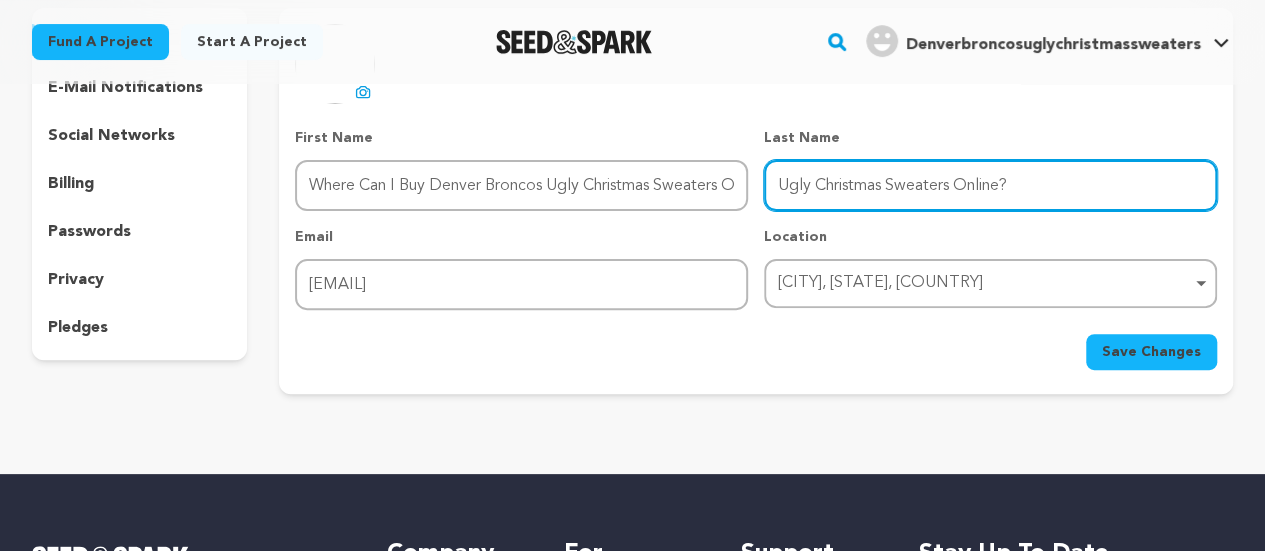 scroll, scrollTop: 300, scrollLeft: 0, axis: vertical 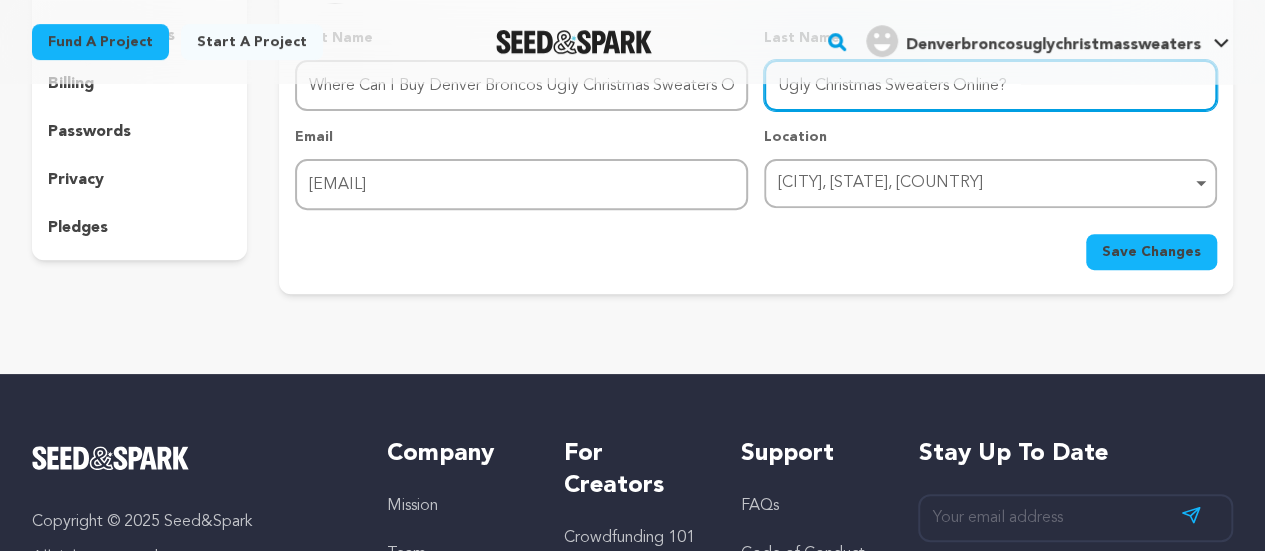 type on "Ugly Christmas Sweaters Online?" 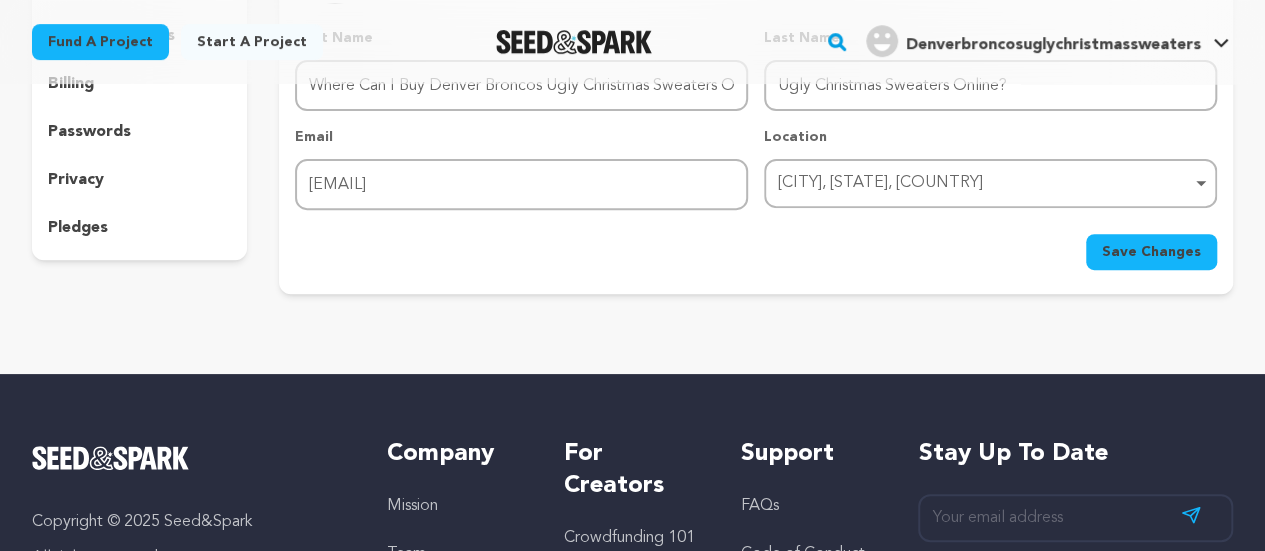 click on "Save Changes" at bounding box center (1151, 252) 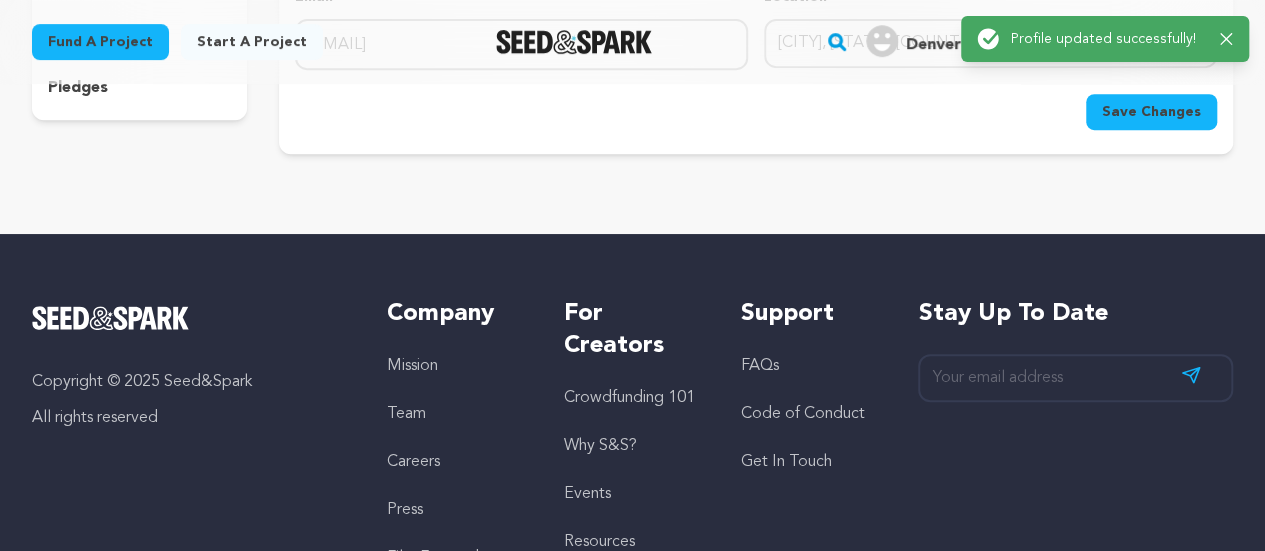 scroll, scrollTop: 300, scrollLeft: 0, axis: vertical 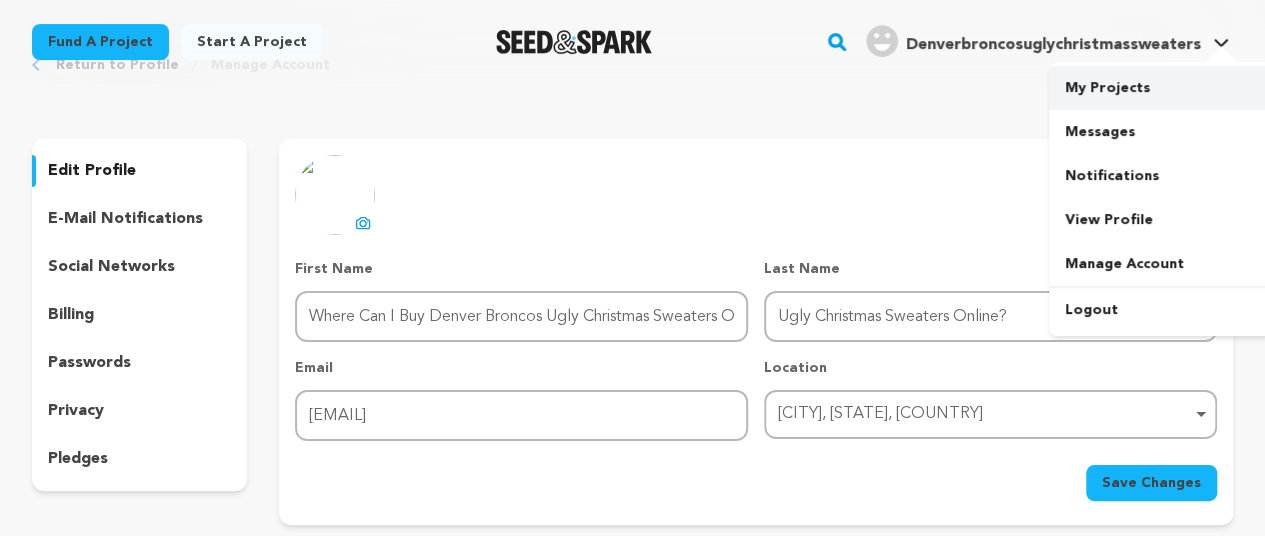 click on "My Projects" at bounding box center [1161, 88] 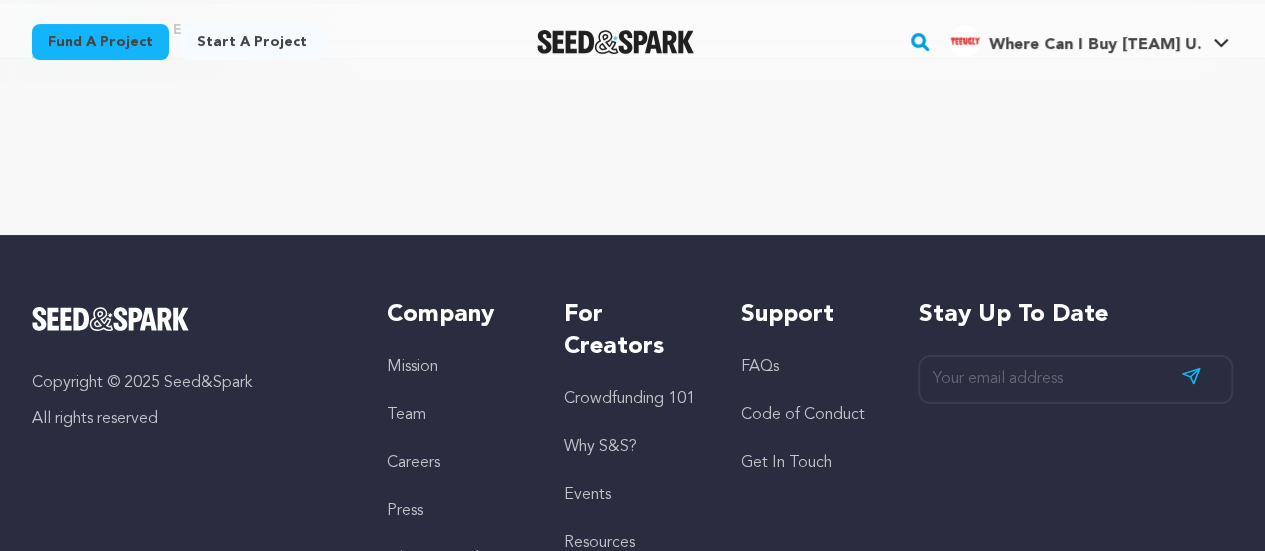 scroll, scrollTop: 0, scrollLeft: 0, axis: both 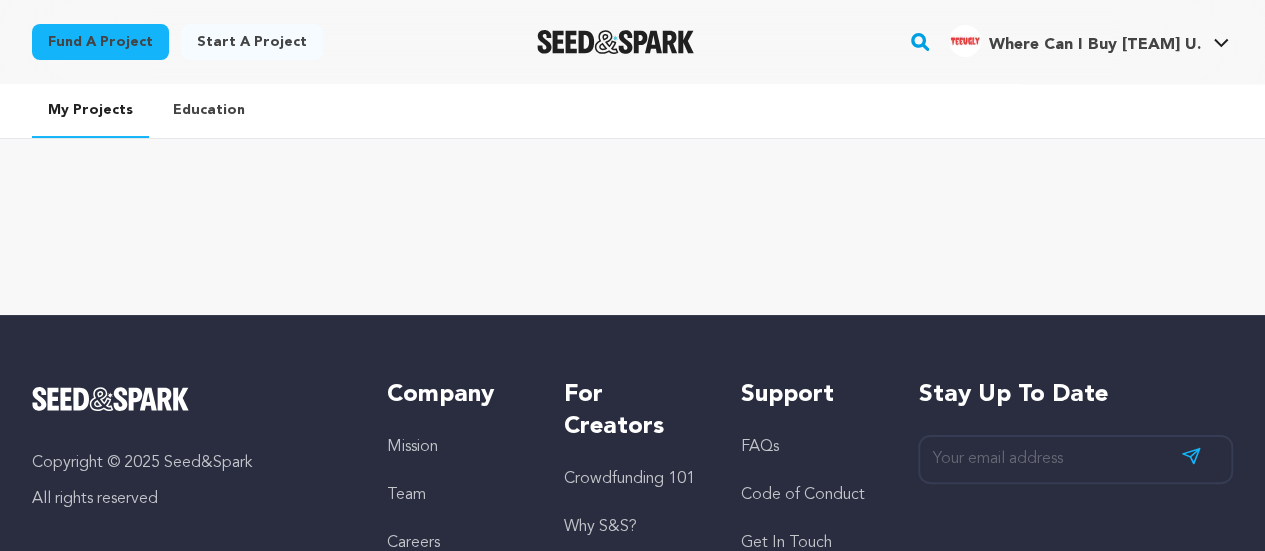 click on "Start a project" at bounding box center [252, 42] 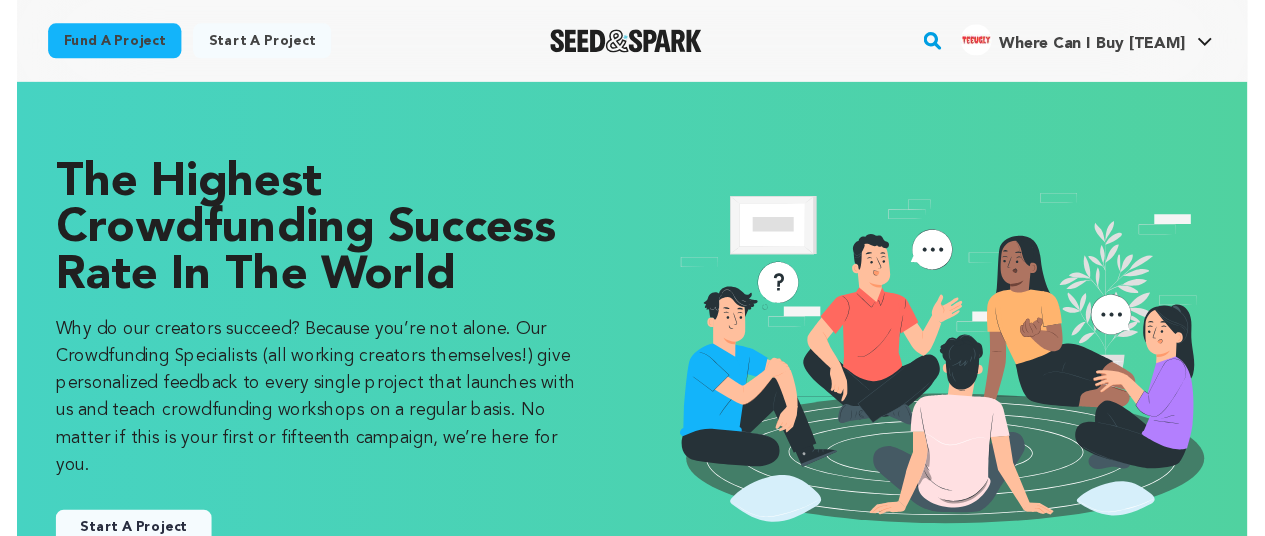 scroll, scrollTop: 0, scrollLeft: 0, axis: both 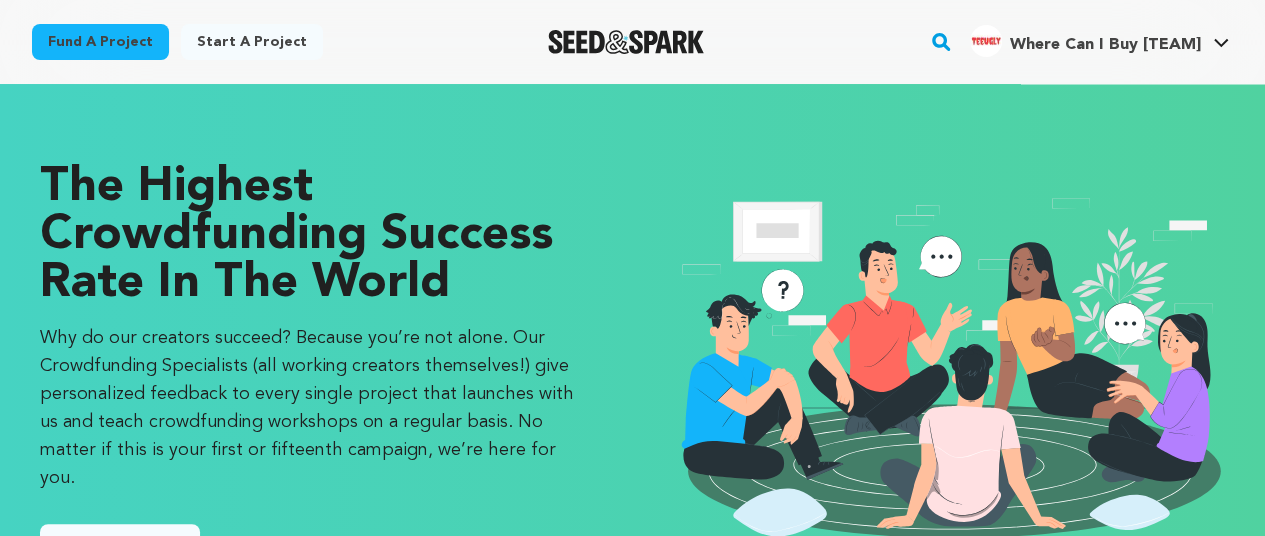 click on "Fund a project" at bounding box center [100, 42] 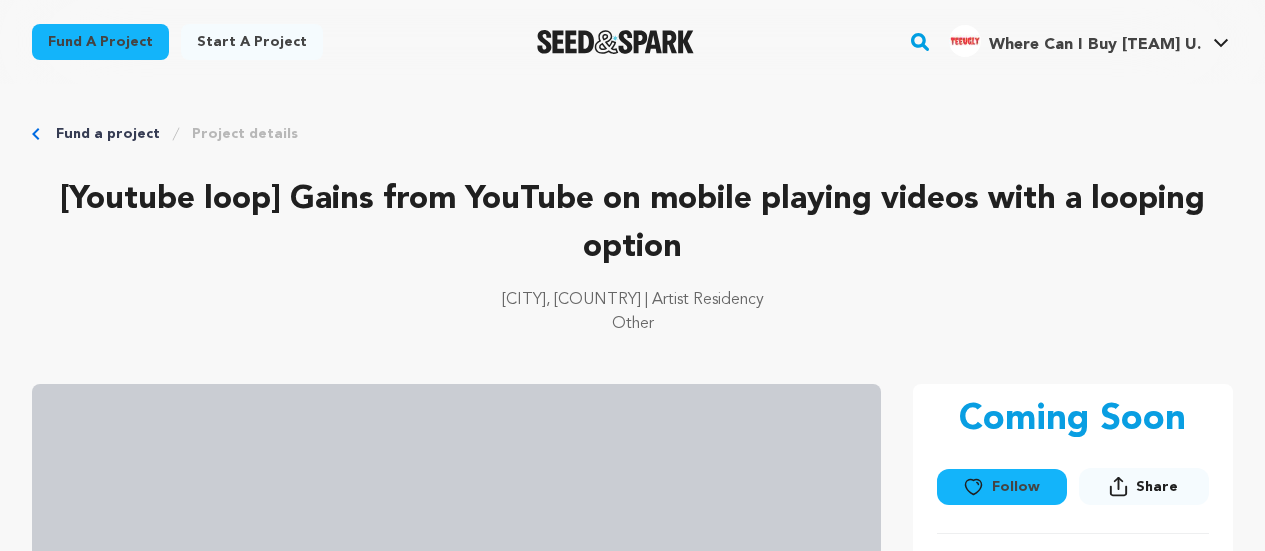 scroll, scrollTop: 0, scrollLeft: 0, axis: both 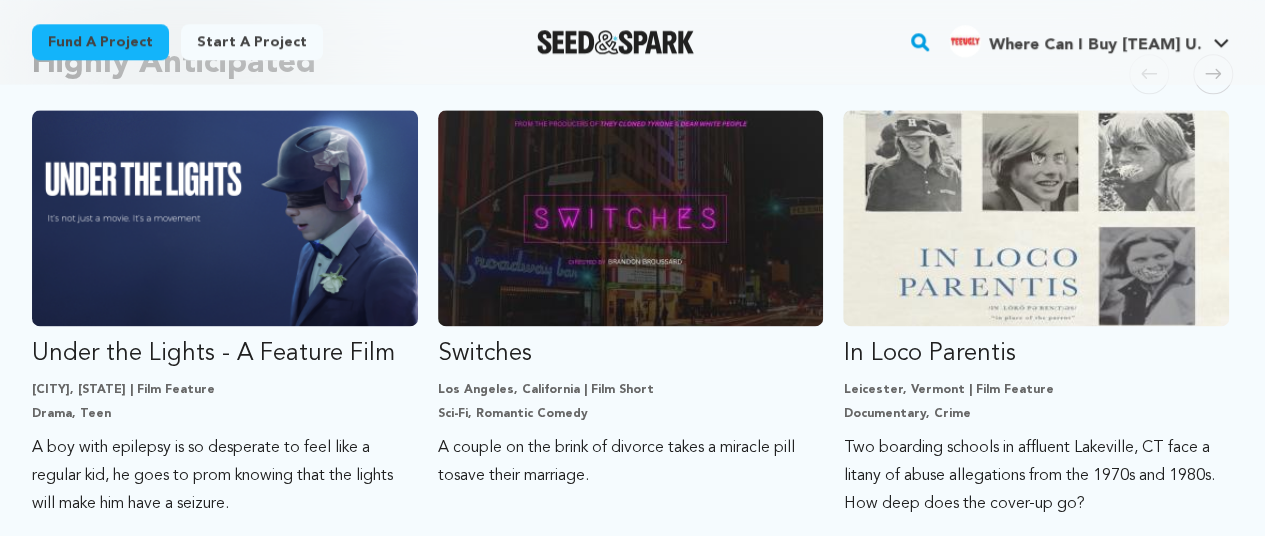 click on "Start a project" at bounding box center [252, 42] 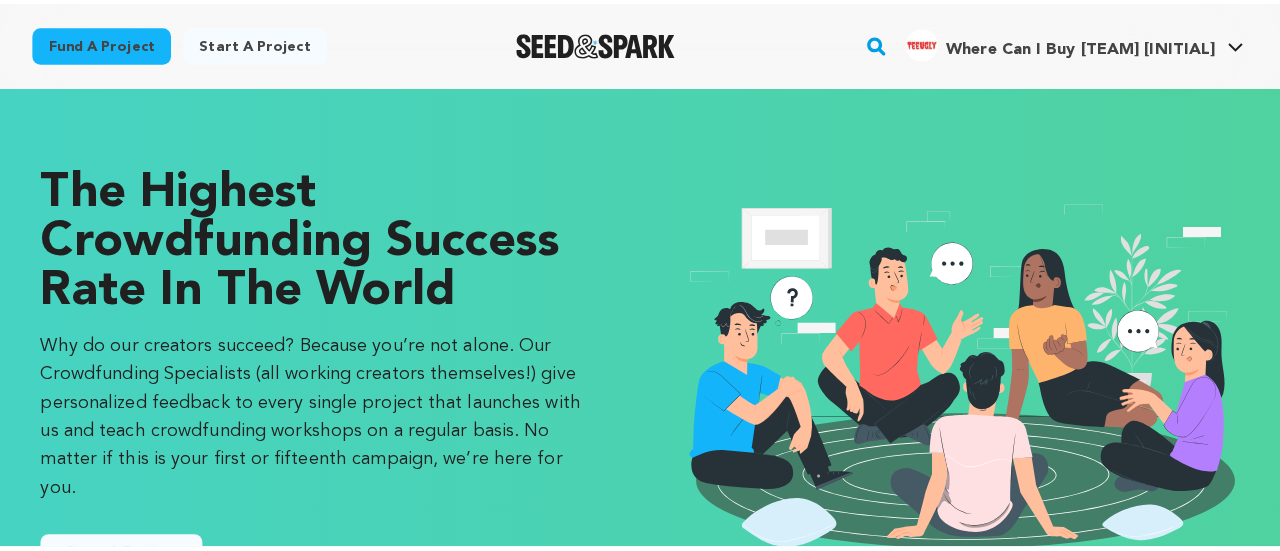 scroll, scrollTop: 0, scrollLeft: 0, axis: both 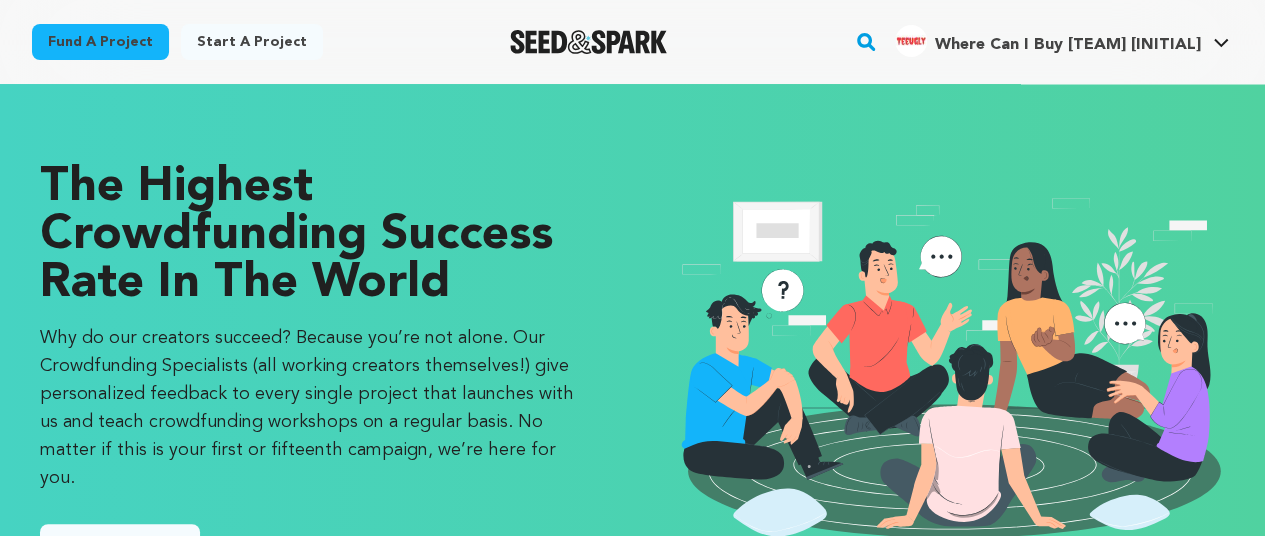 click on "Start A Project" at bounding box center (120, 542) 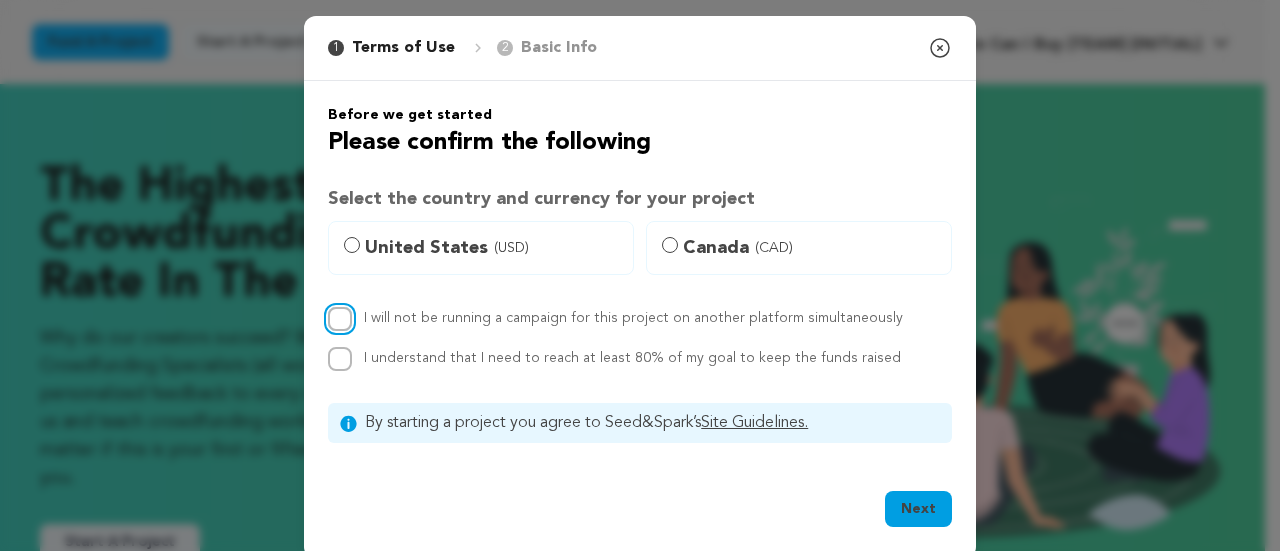 click on "I will not be running a campaign for this project on another platform
simultaneously" at bounding box center [340, 319] 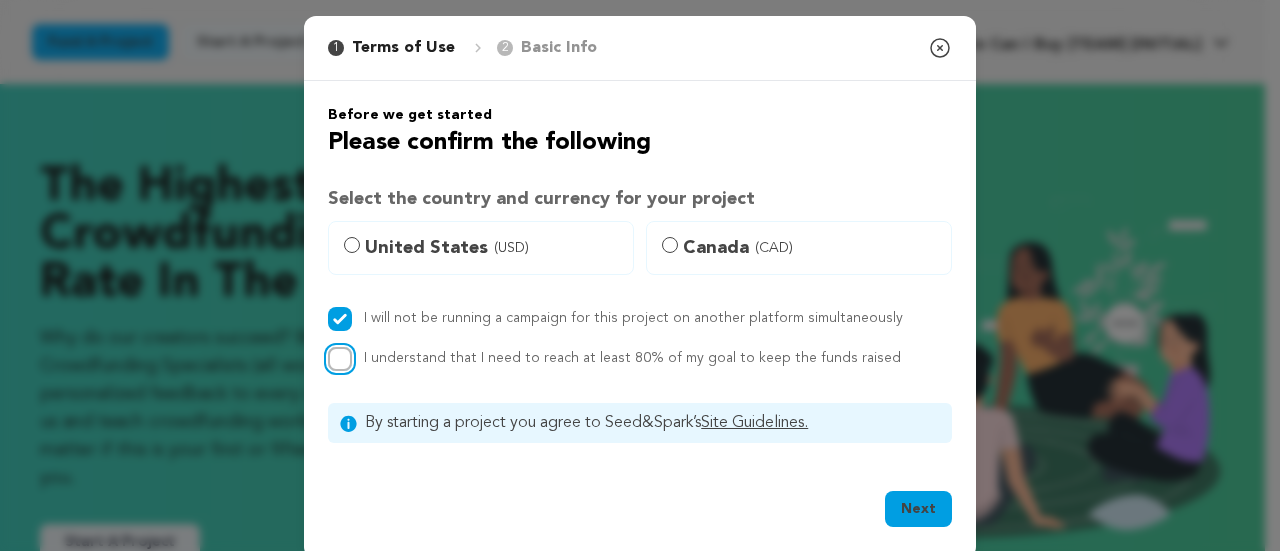 click on "I understand that I need to reach at least 80% of my goal to keep the
funds raised" at bounding box center (340, 359) 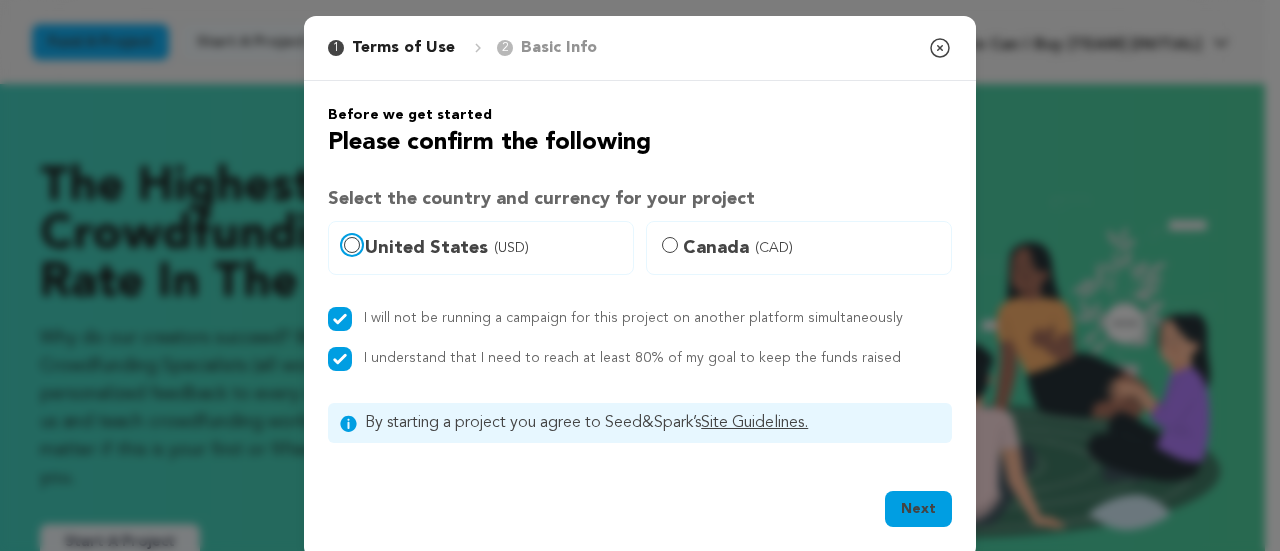 click on "United States
(USD)" at bounding box center [352, 245] 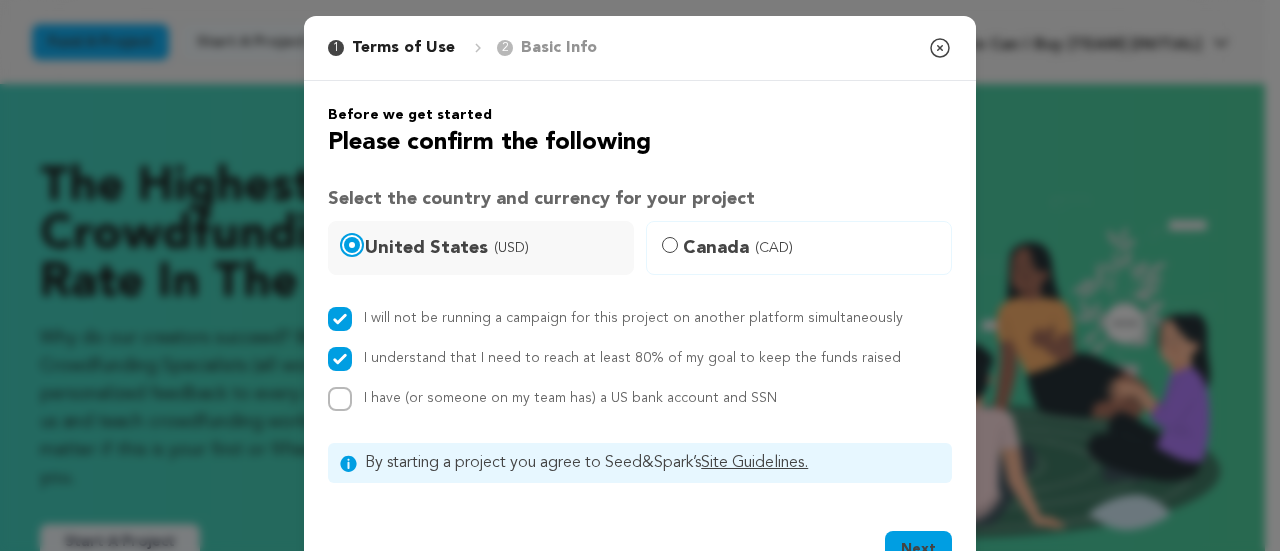 scroll, scrollTop: 62, scrollLeft: 0, axis: vertical 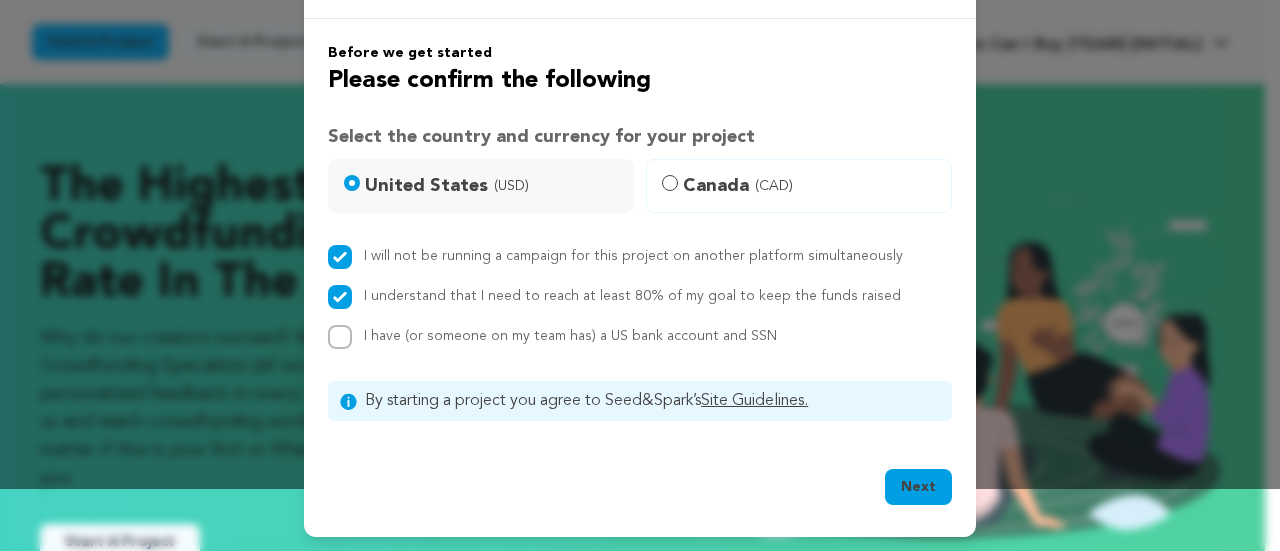 click on "Next" at bounding box center [918, 487] 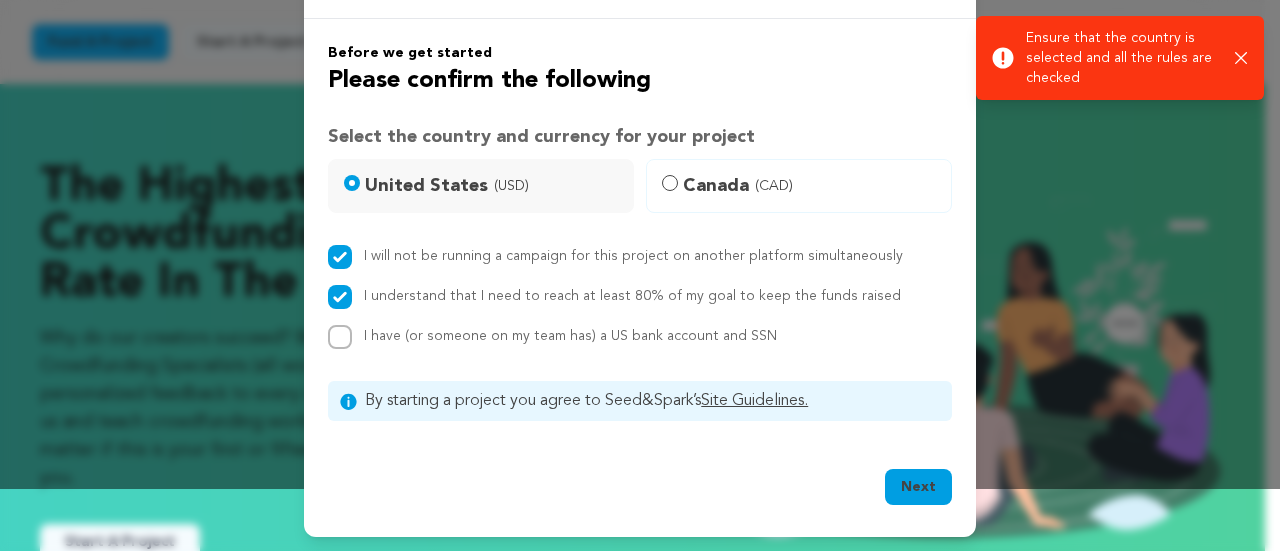 drag, startPoint x: 1246, startPoint y: 56, endPoint x: 944, endPoint y: 219, distance: 343.18073 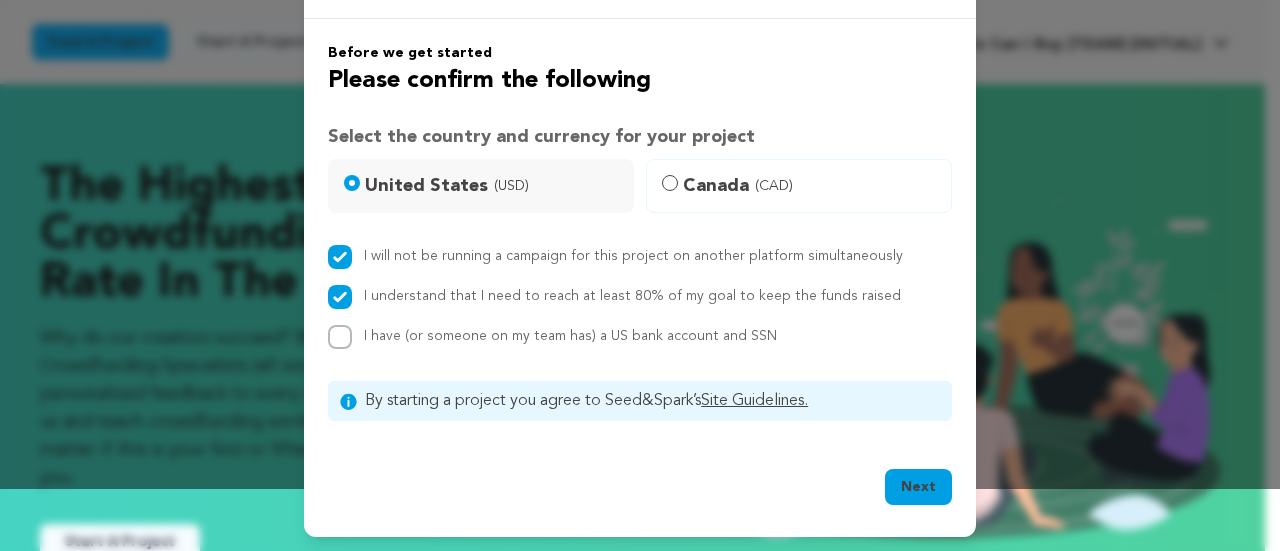 click on "Before we get started
Please confirm the following
Select the country and currency for your project
United States
(USD)
Canada
(CAD)
I will not be running a campaign for this project on another platform
simultaneously
I understand that I need to reach at least 80% of my goal to keep the
funds raised
I have (or someone on my team has) a US bank account and SSN" at bounding box center [640, 232] 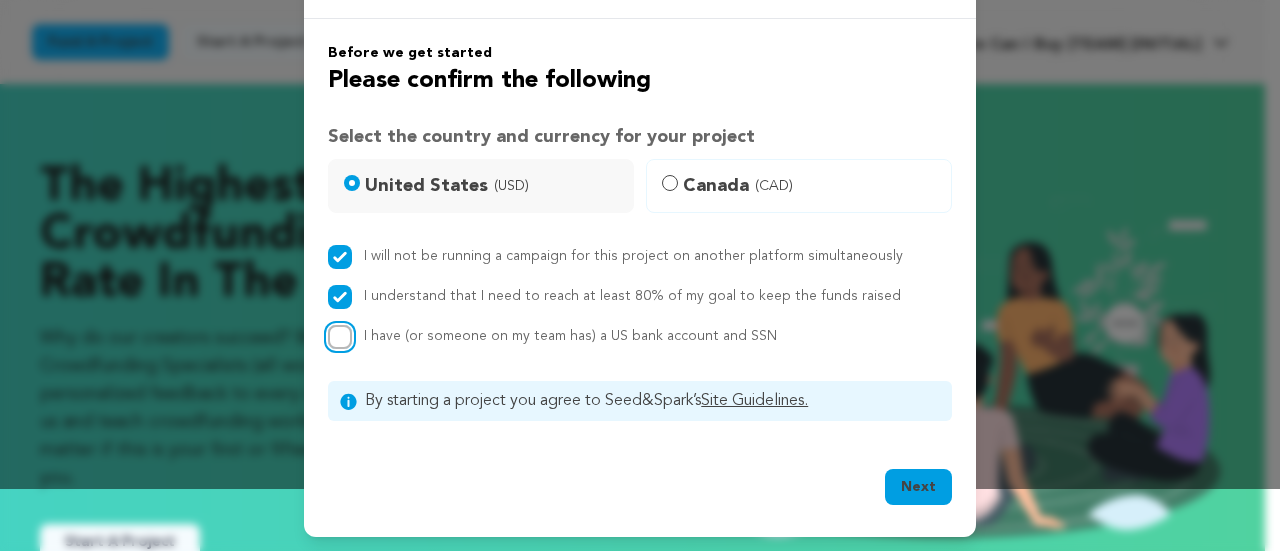 click on "I have (or someone on my team has) a US bank account and SSN" at bounding box center [340, 337] 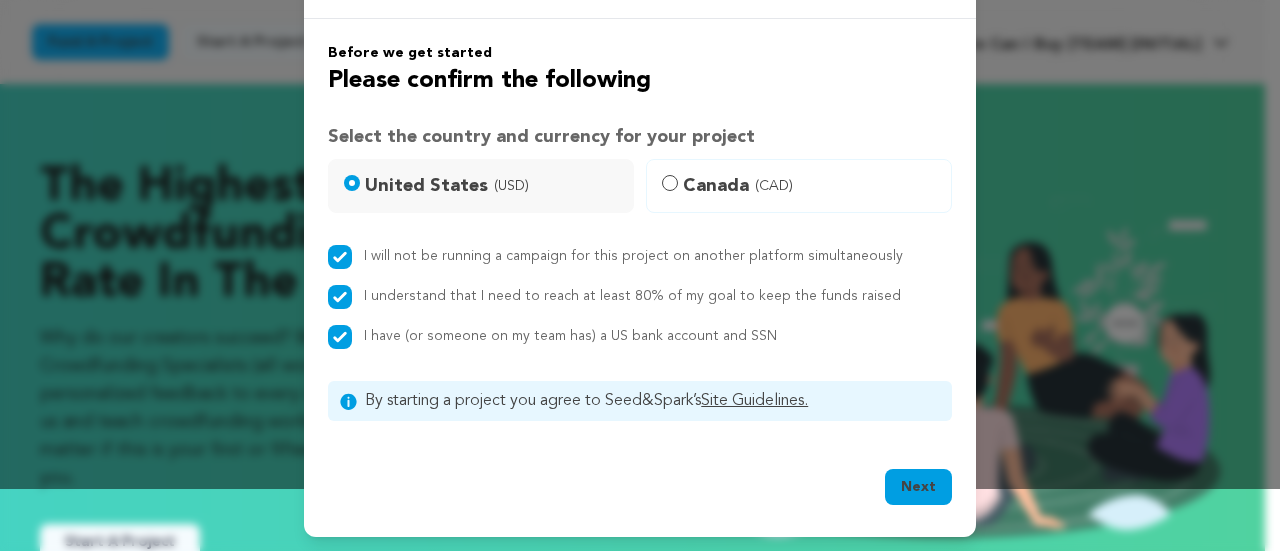 drag, startPoint x: 901, startPoint y: 487, endPoint x: 877, endPoint y: 485, distance: 24.083189 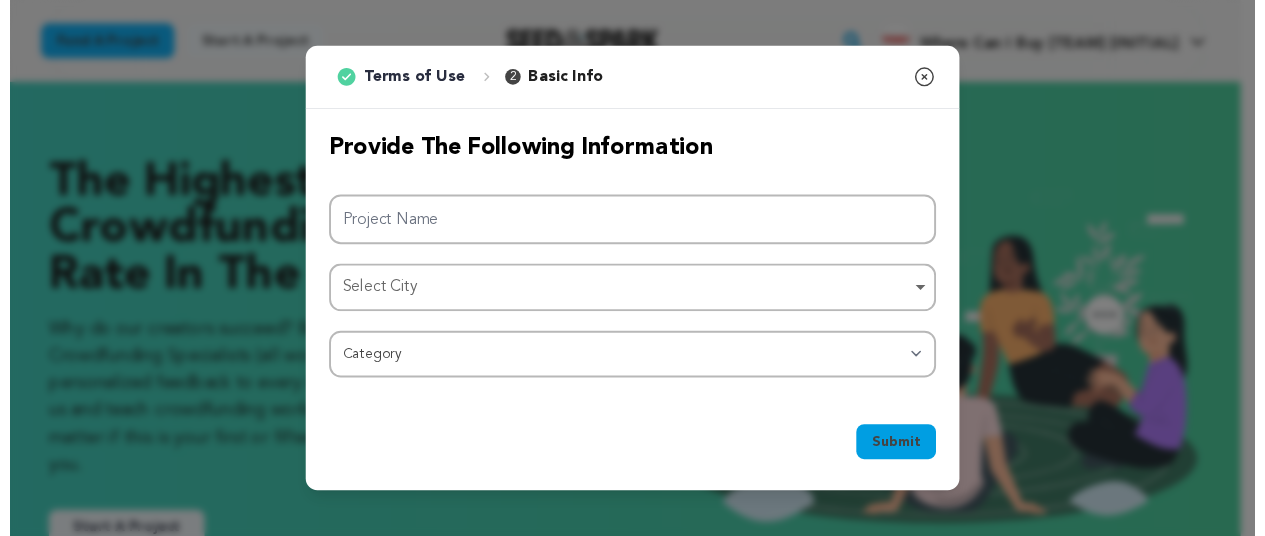 scroll, scrollTop: 0, scrollLeft: 0, axis: both 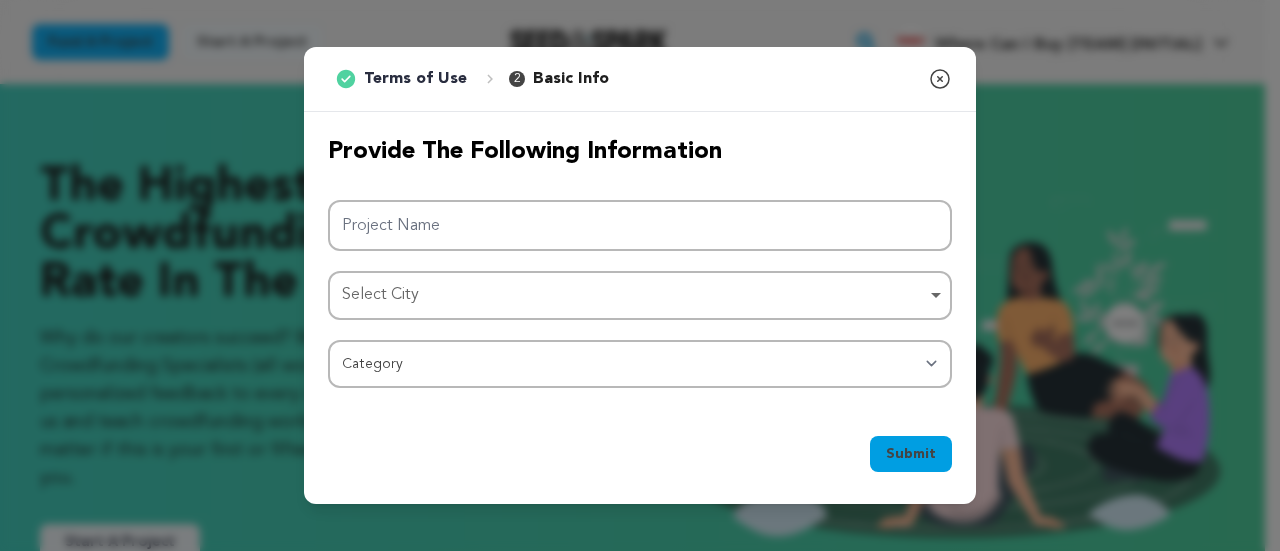 click 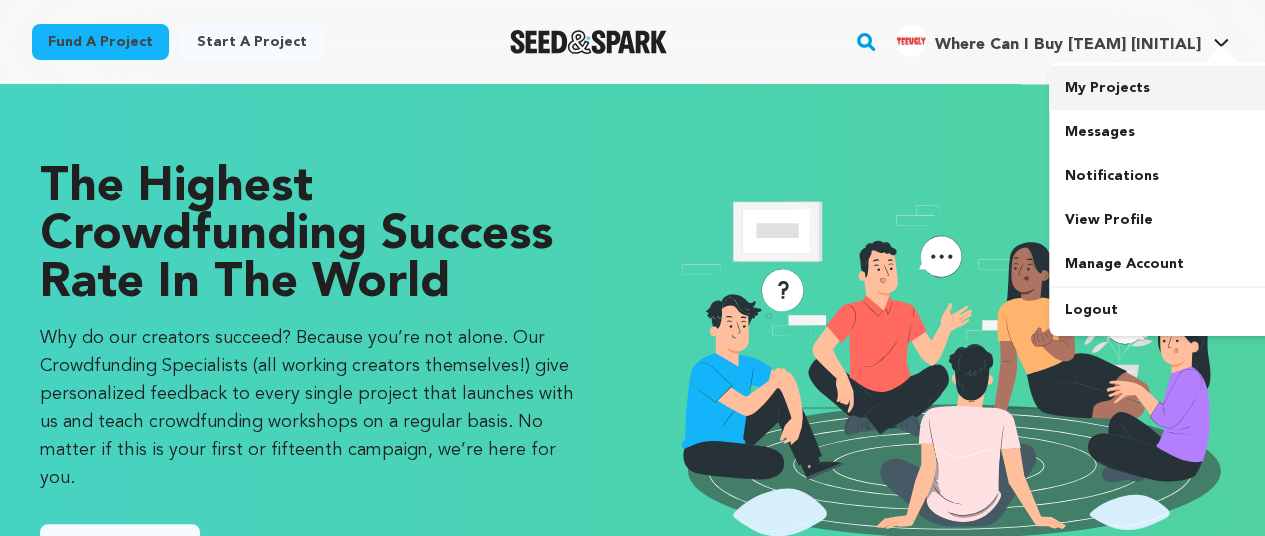 click on "My Projects" at bounding box center [1161, 88] 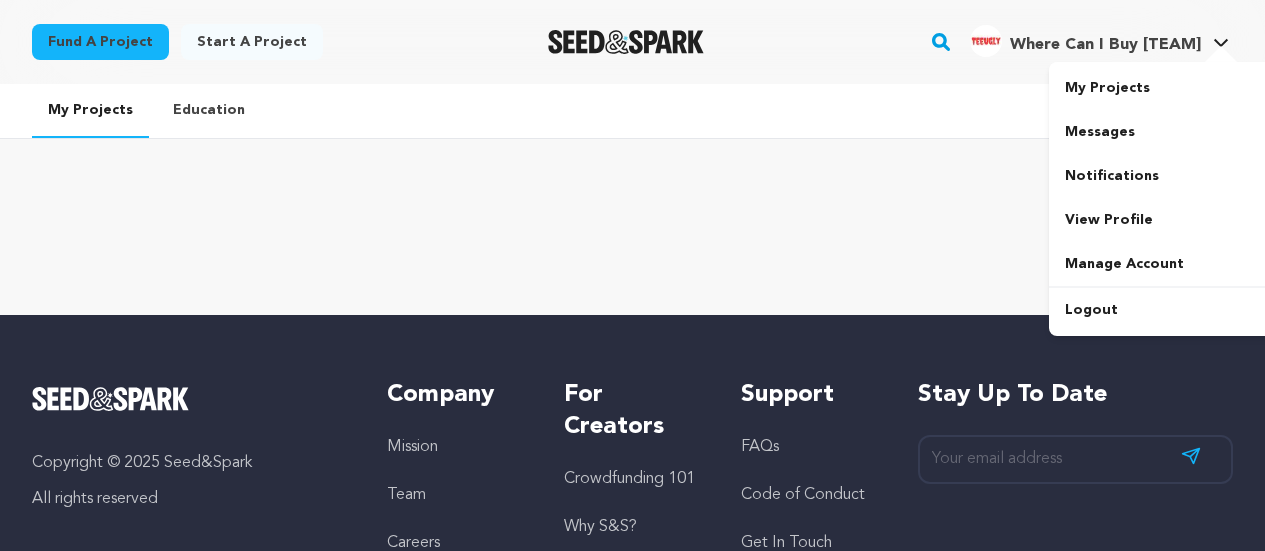 scroll, scrollTop: 0, scrollLeft: 0, axis: both 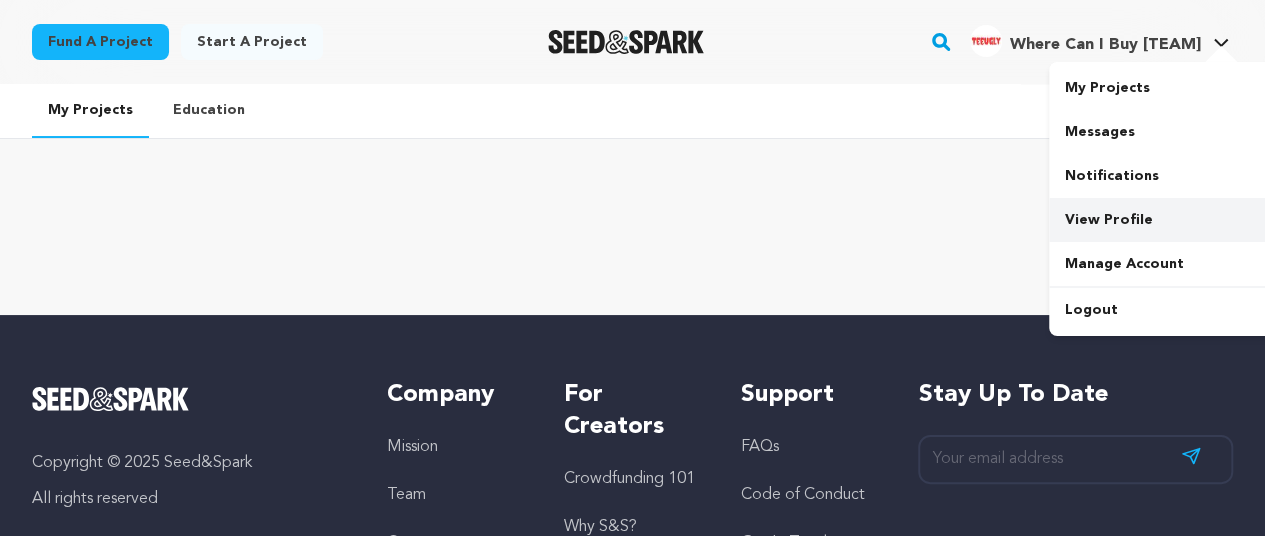 click on "View Profile" at bounding box center (1161, 220) 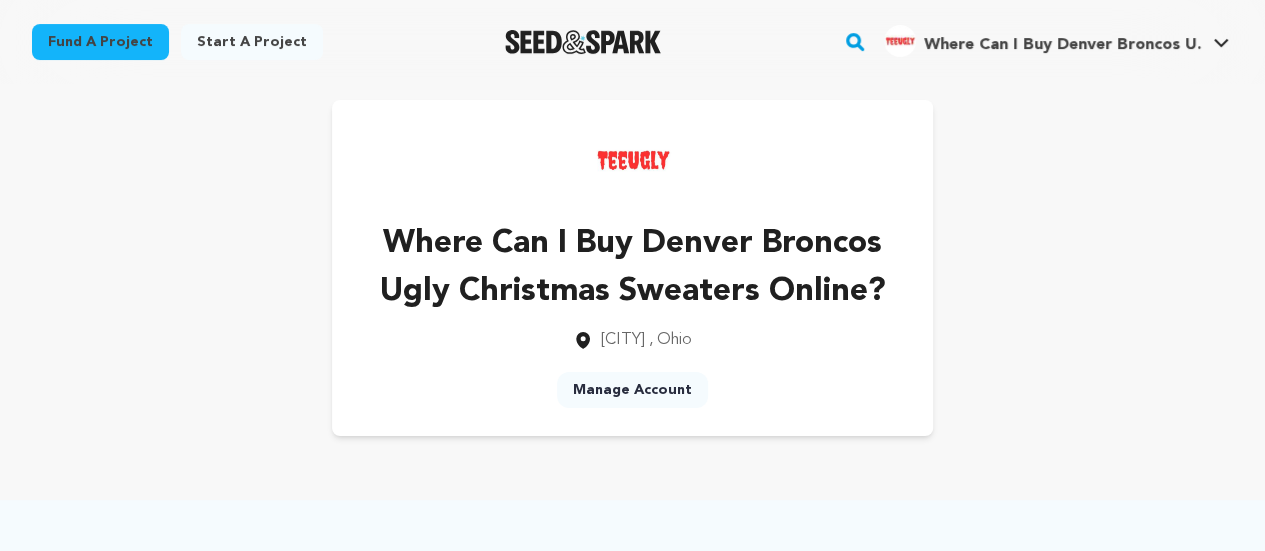 scroll, scrollTop: 0, scrollLeft: 0, axis: both 